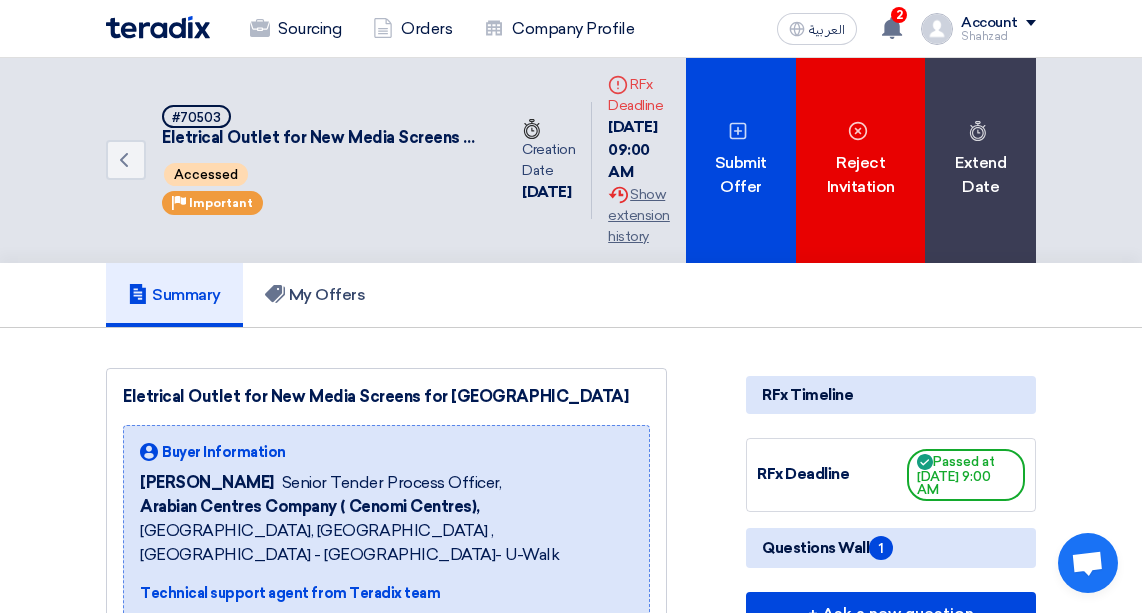 scroll, scrollTop: 36, scrollLeft: 0, axis: vertical 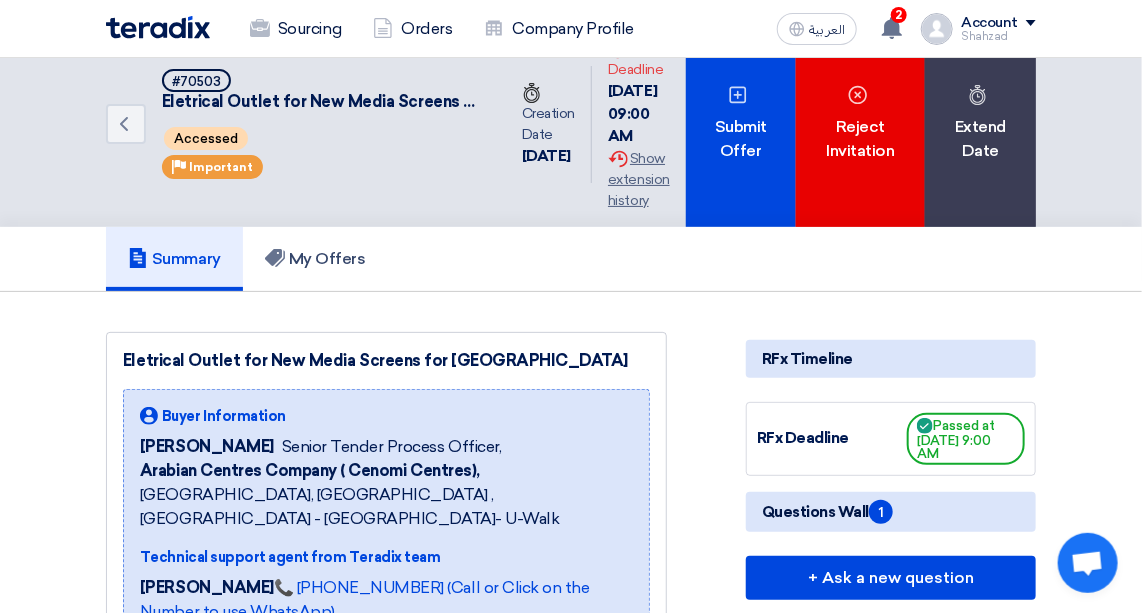 click on "Submit Offer" 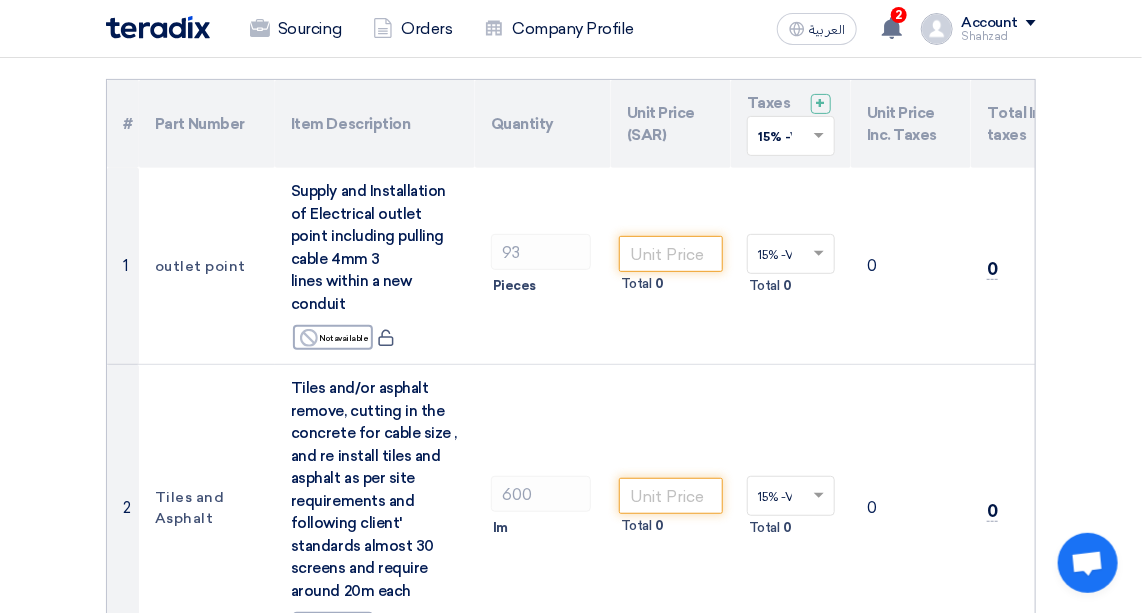 scroll, scrollTop: 191, scrollLeft: 0, axis: vertical 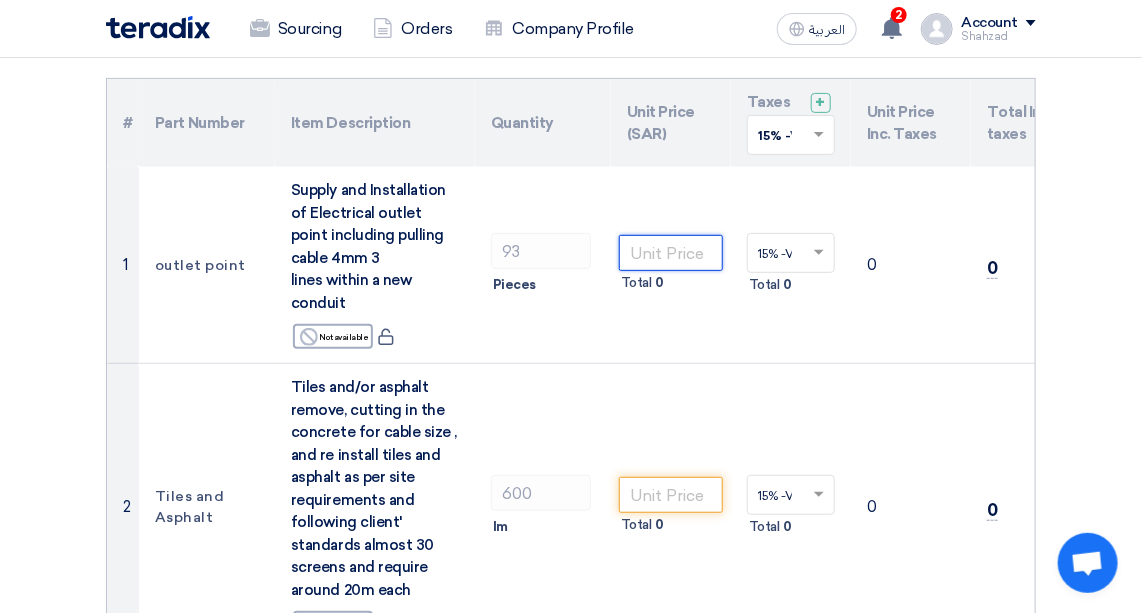 click 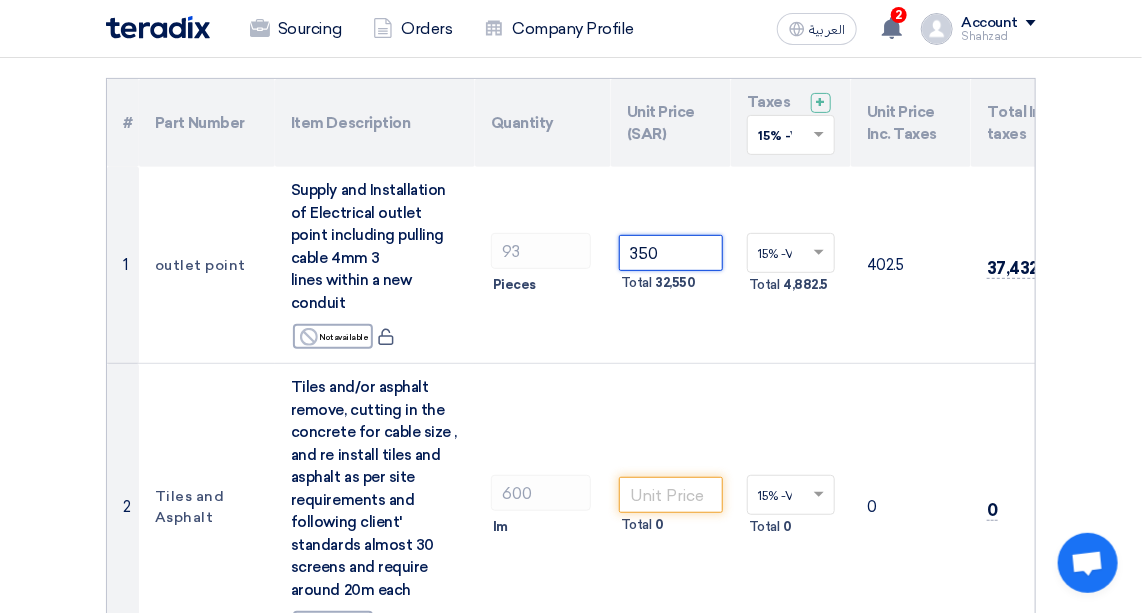 type on "350" 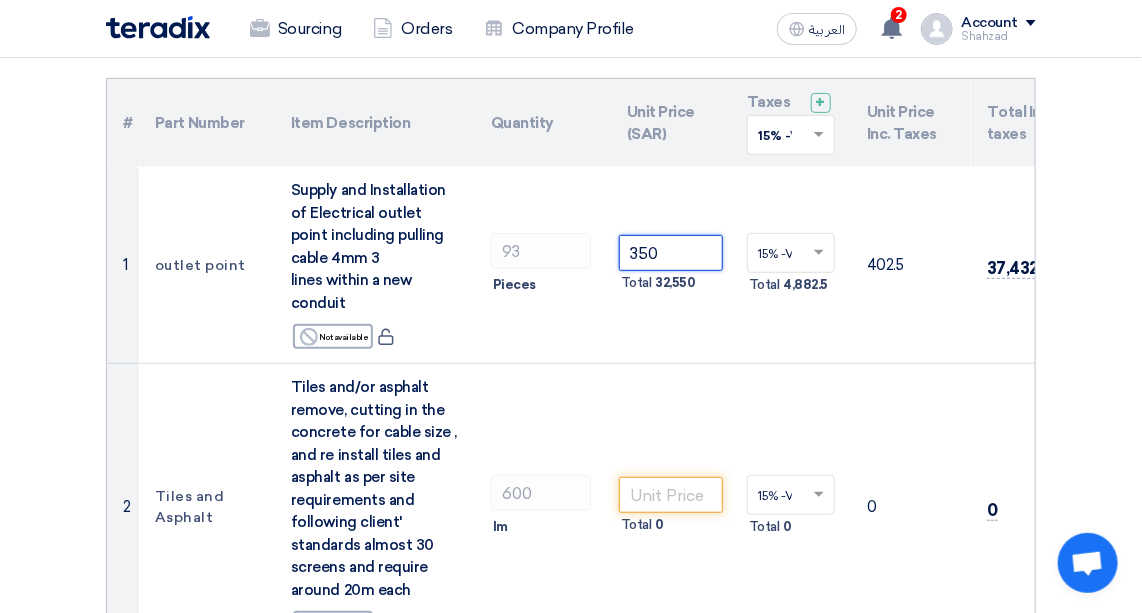 click on "Draft
Save as draft" 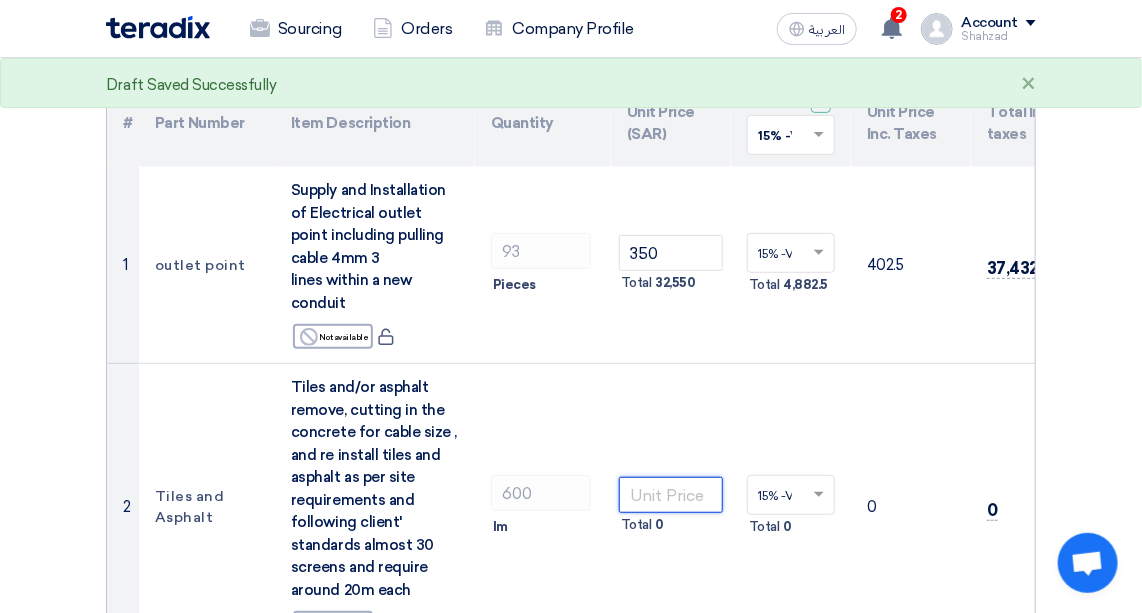 click 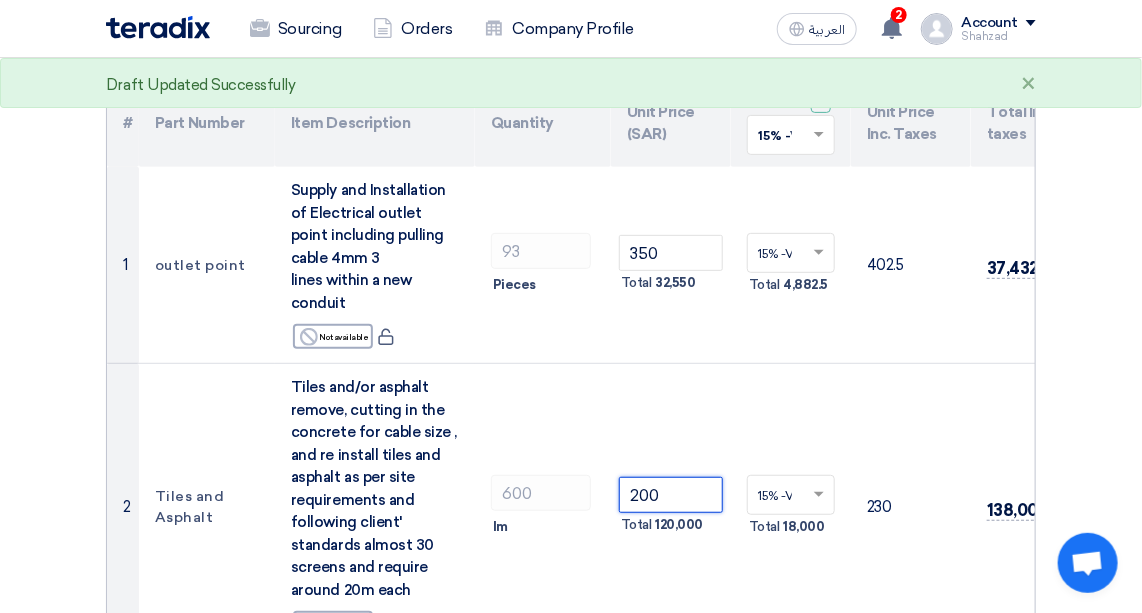 type on "200" 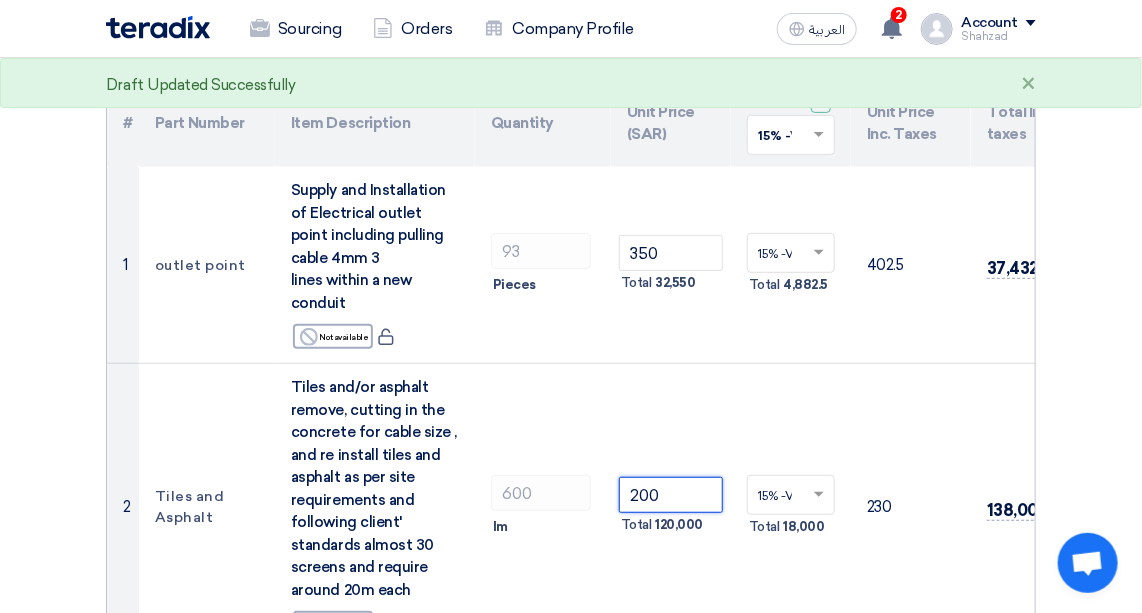 click on "Draft
Update Draft" 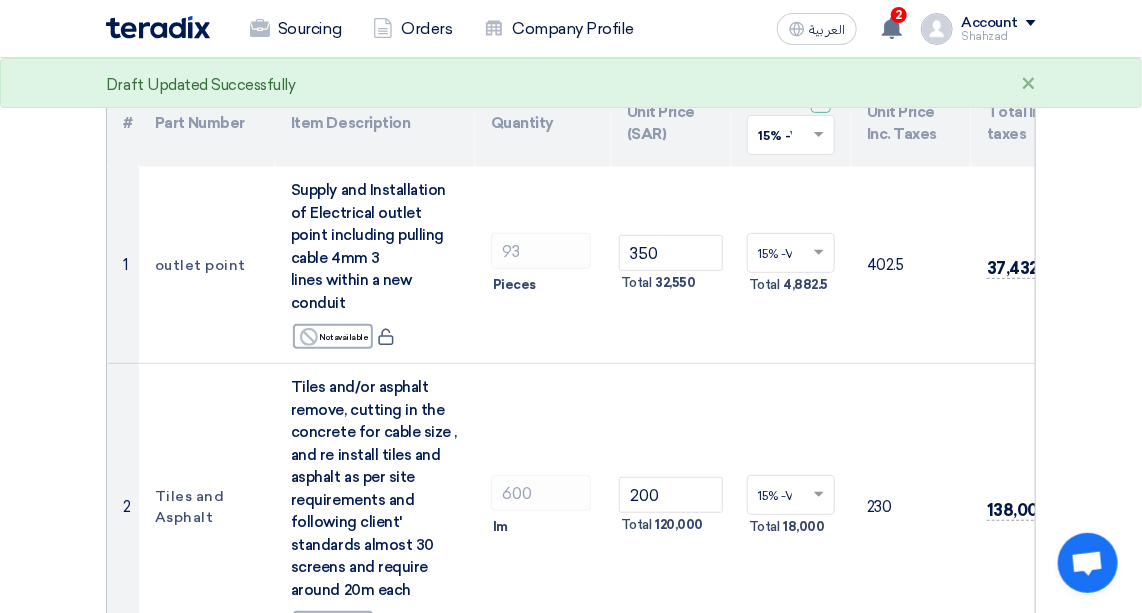 click on "200
Total
120,000" 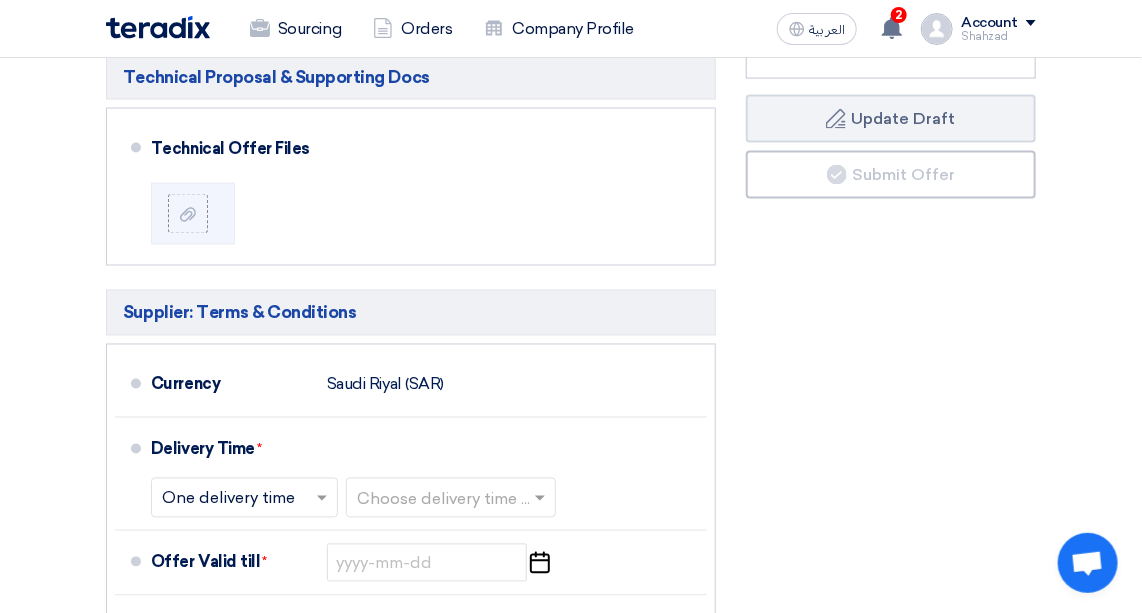scroll, scrollTop: 1127, scrollLeft: 0, axis: vertical 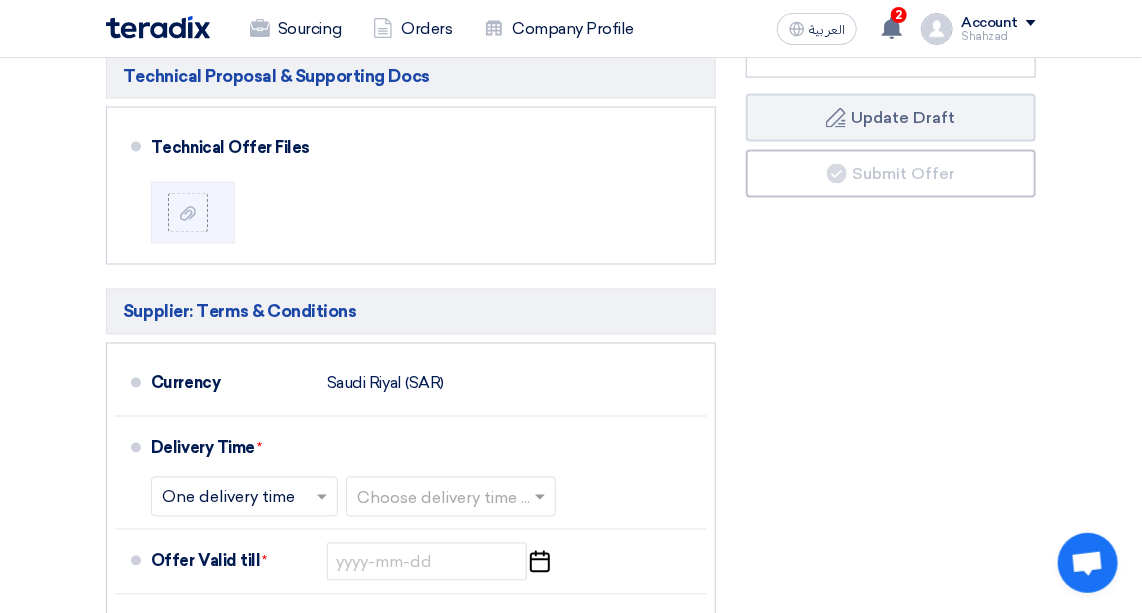 click 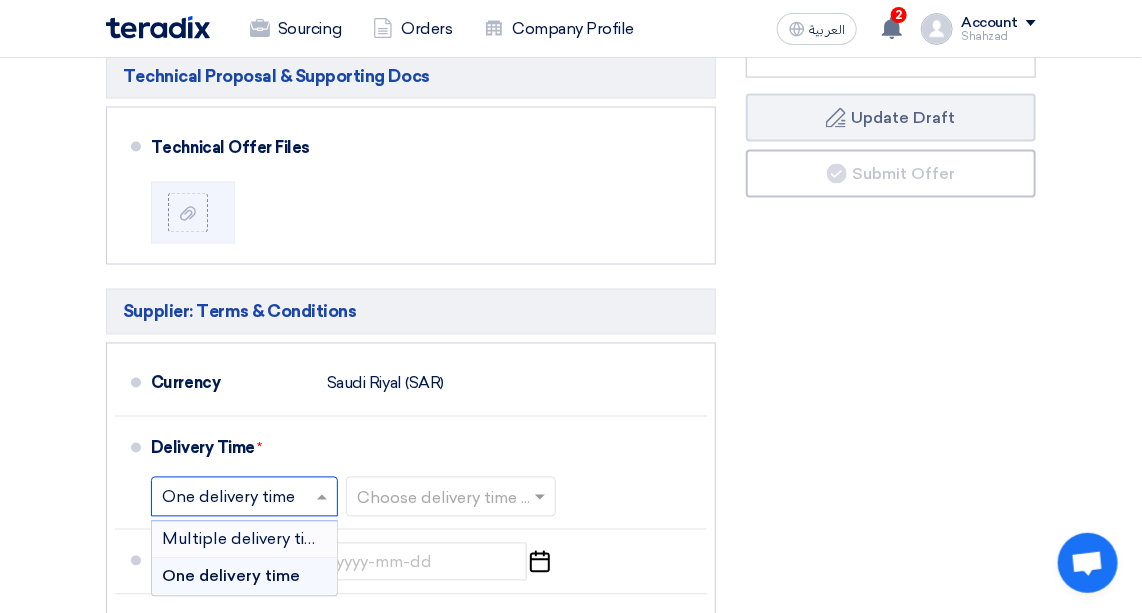 click 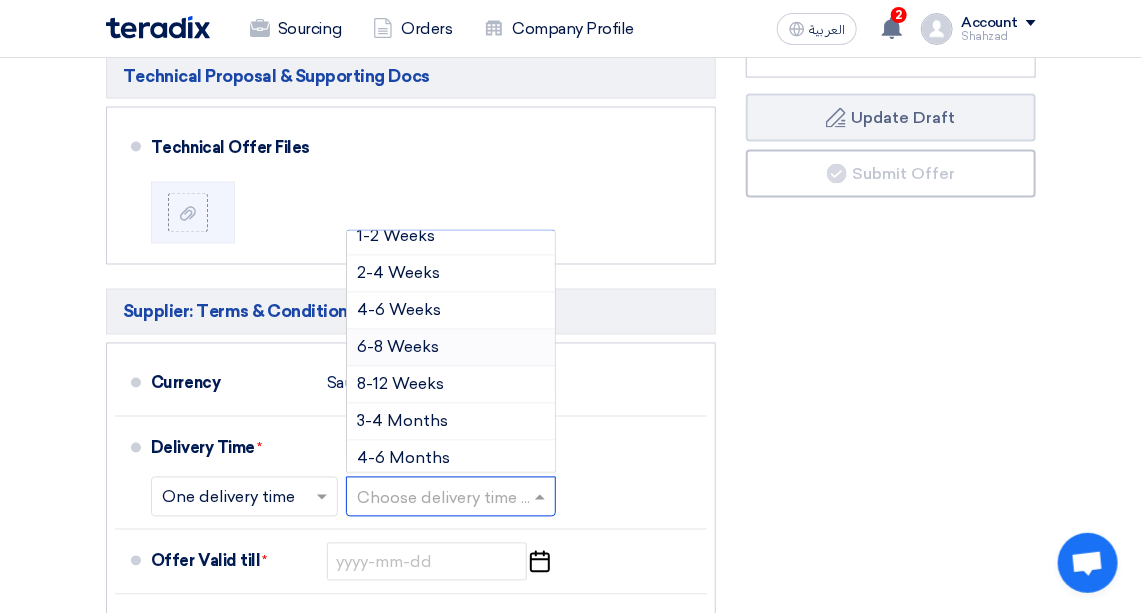 scroll, scrollTop: 94, scrollLeft: 0, axis: vertical 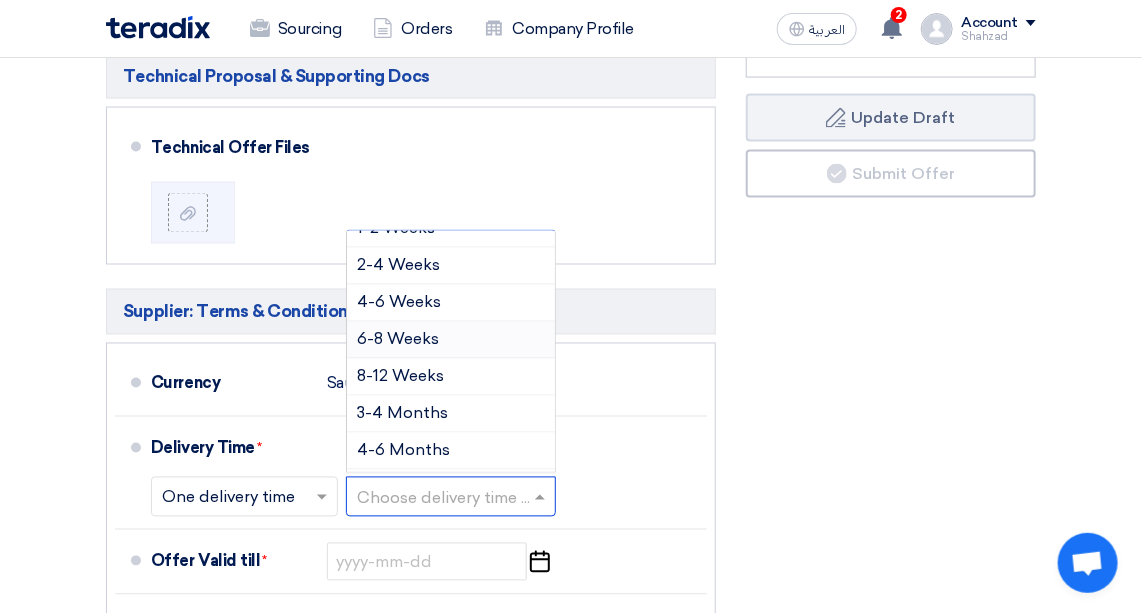 click on "6-8 Weeks" at bounding box center (398, 339) 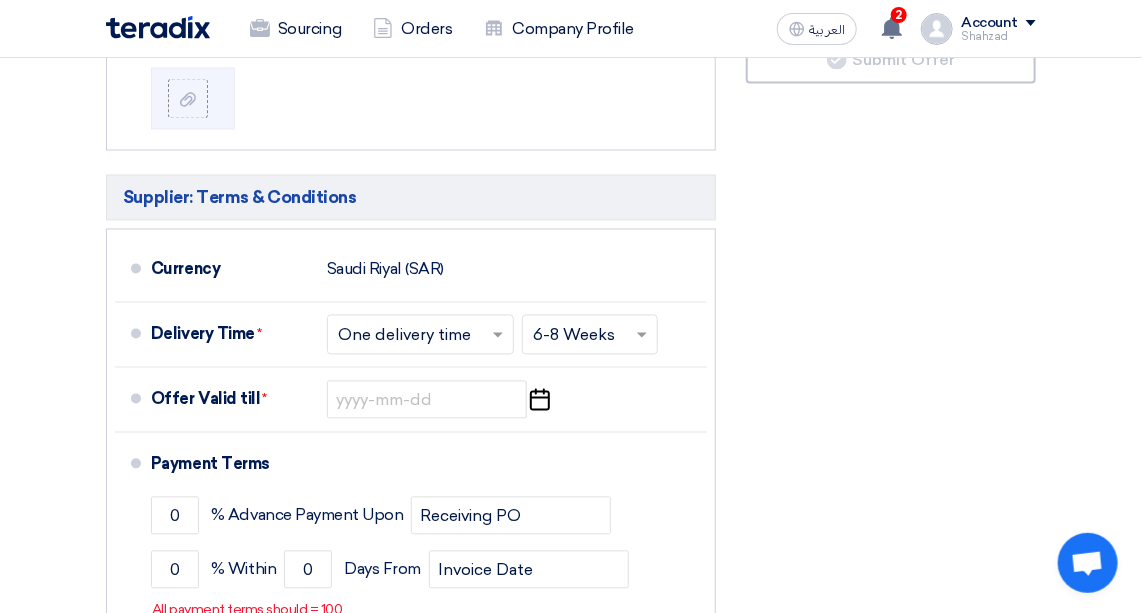 scroll, scrollTop: 1244, scrollLeft: 0, axis: vertical 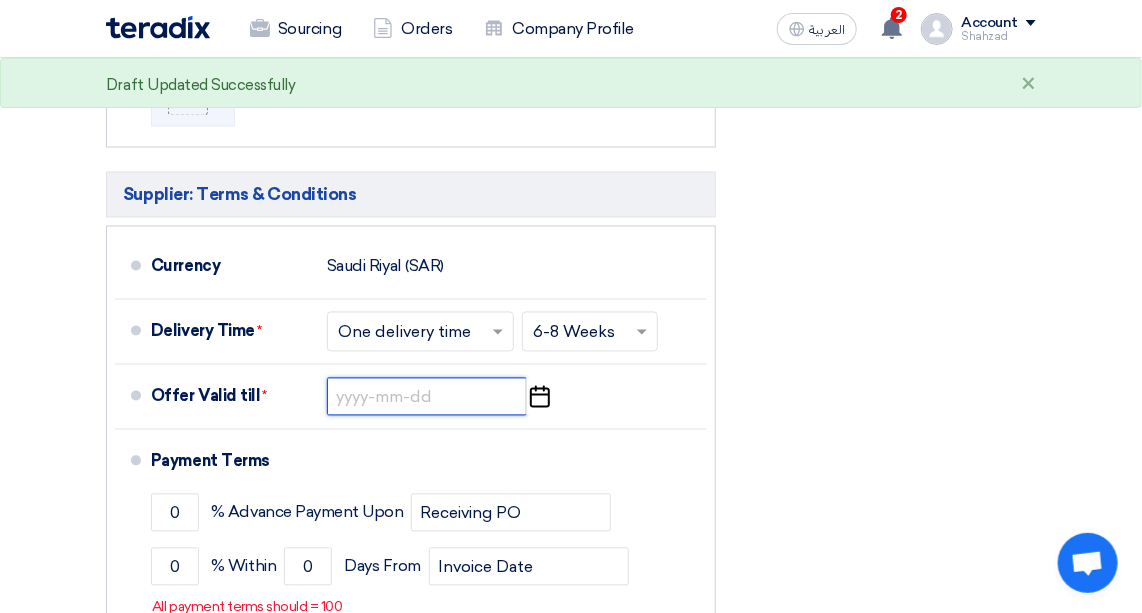 click 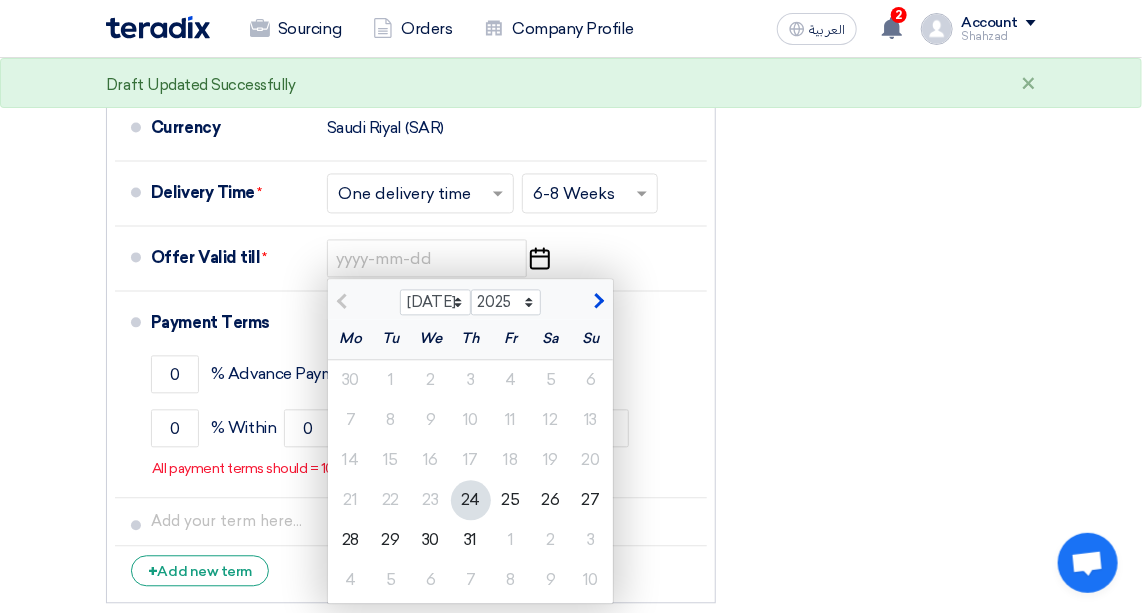 scroll, scrollTop: 1407, scrollLeft: 0, axis: vertical 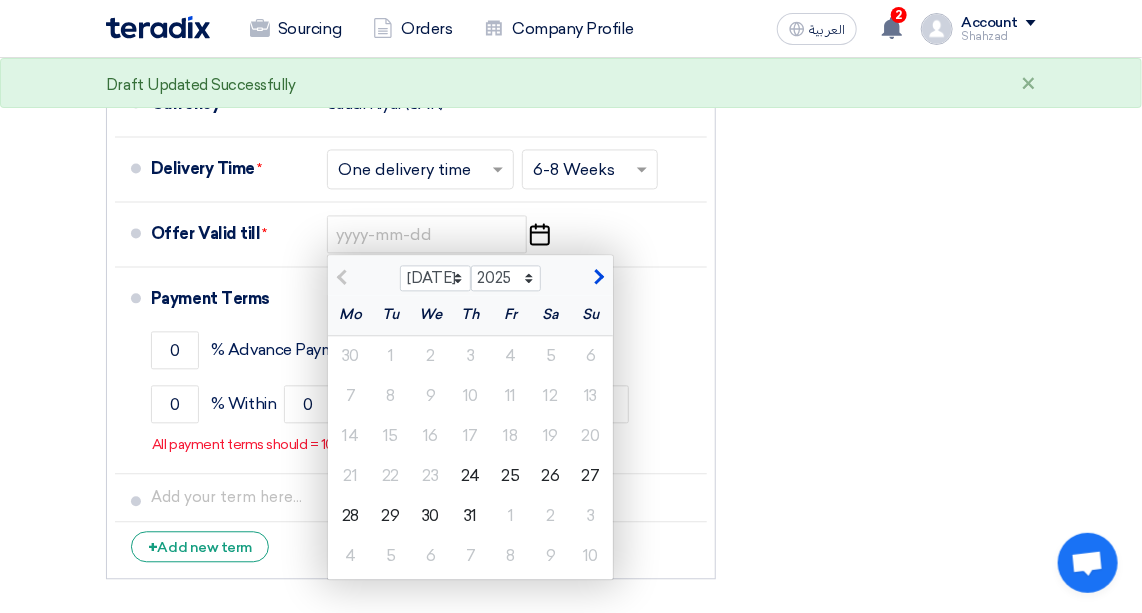 click 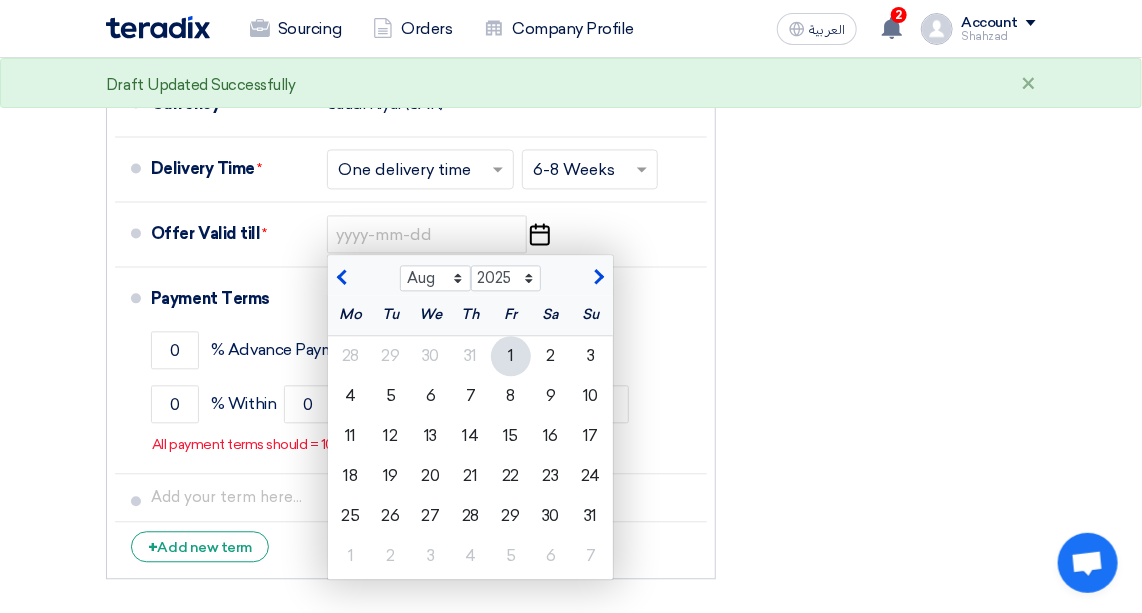 click on "10" 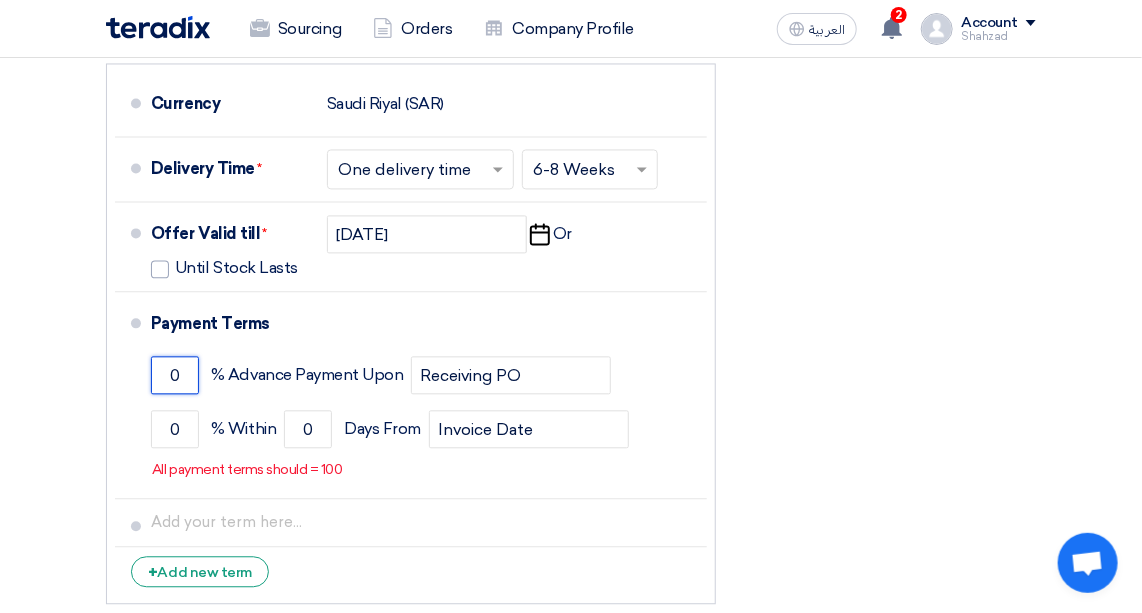 click on "0" 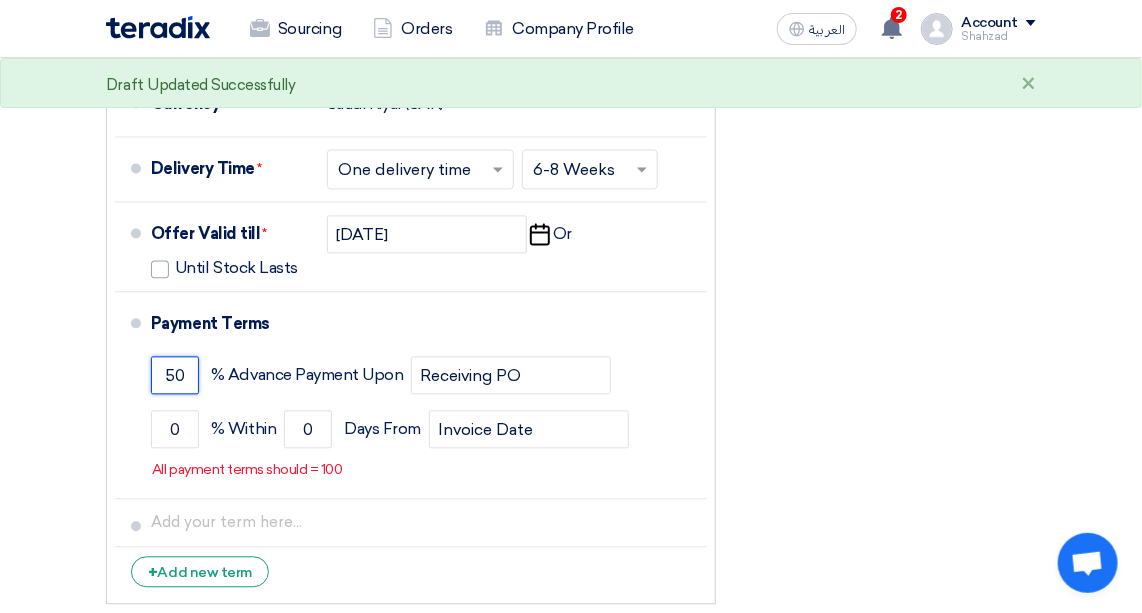 type on "50" 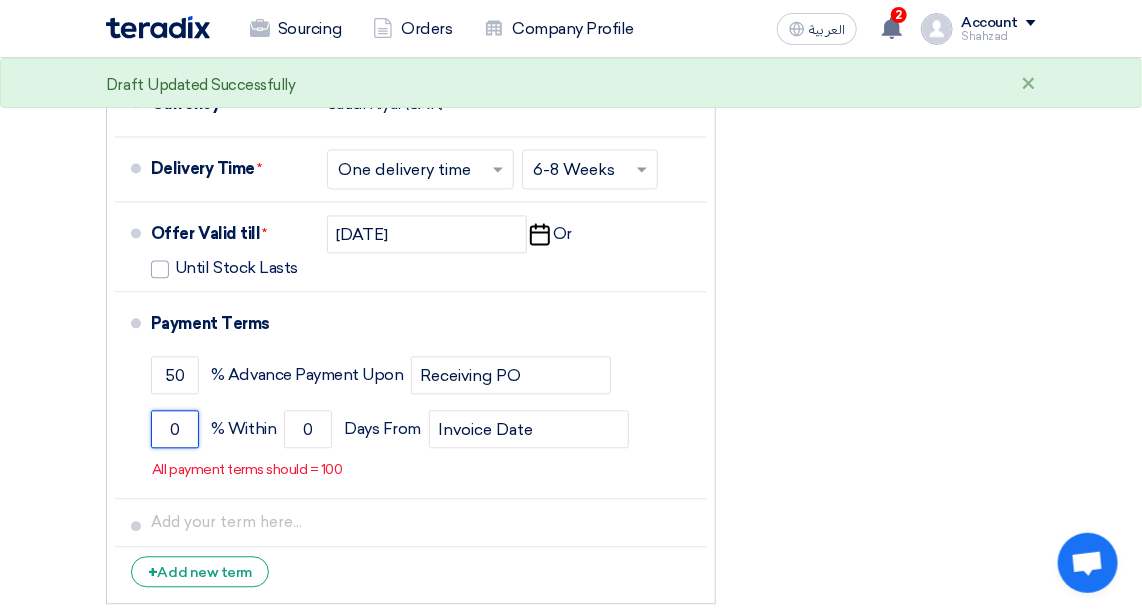 click on "0" 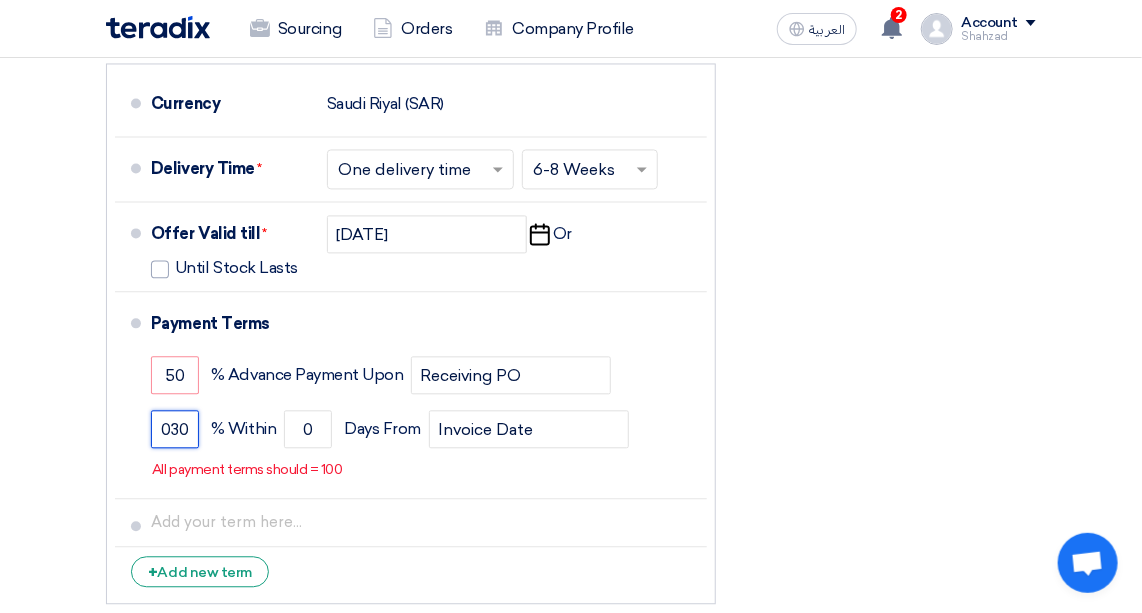 type on "030" 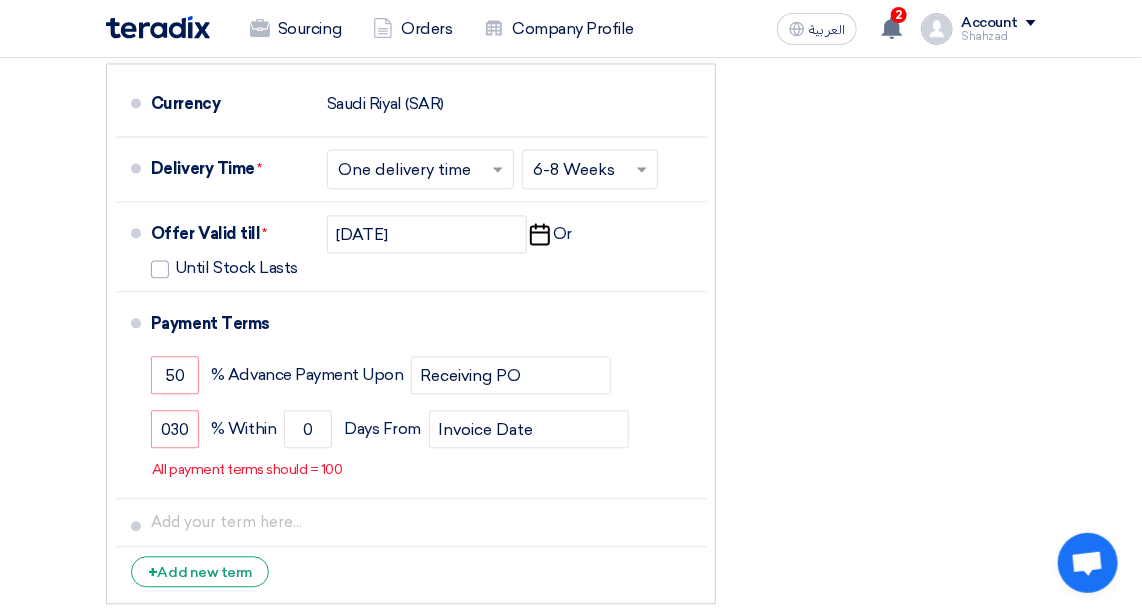 click on "030
% [DATE] From
Invoice Date" 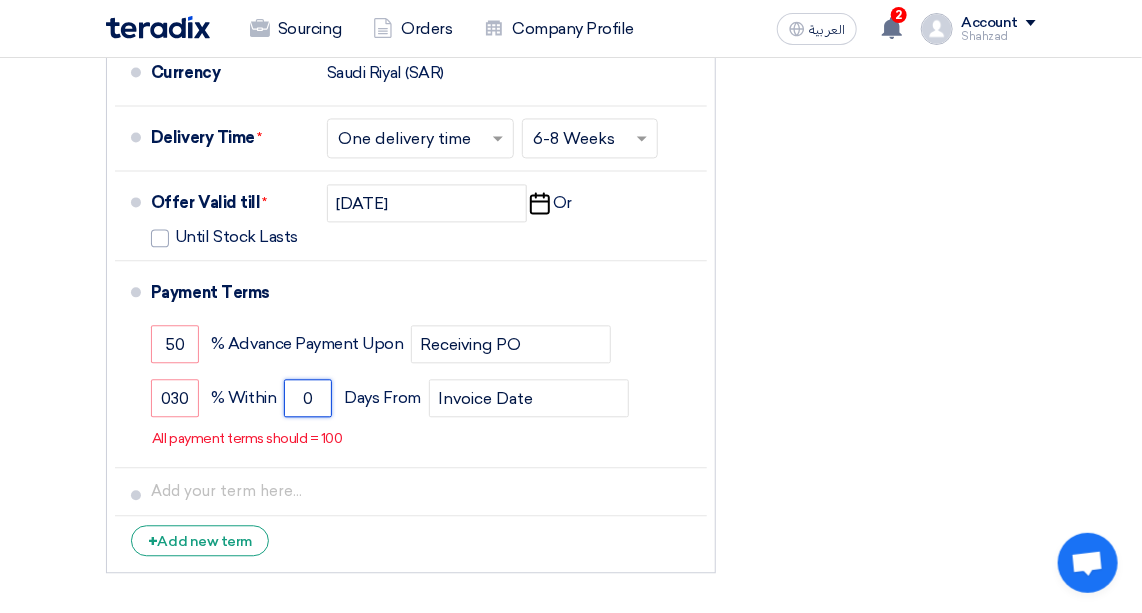 click on "0" 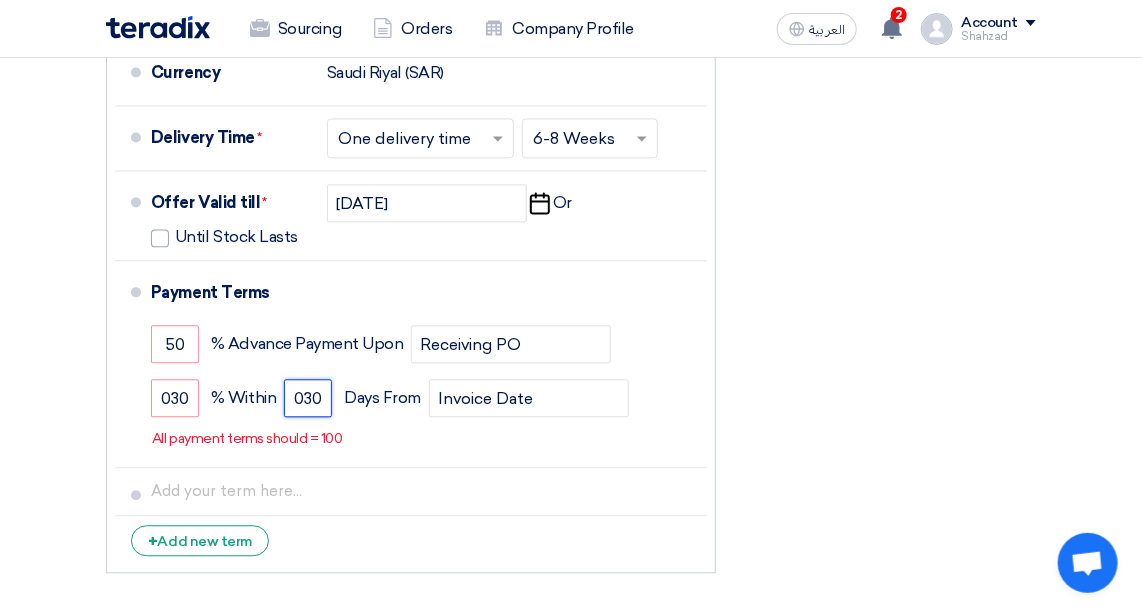 type on "030" 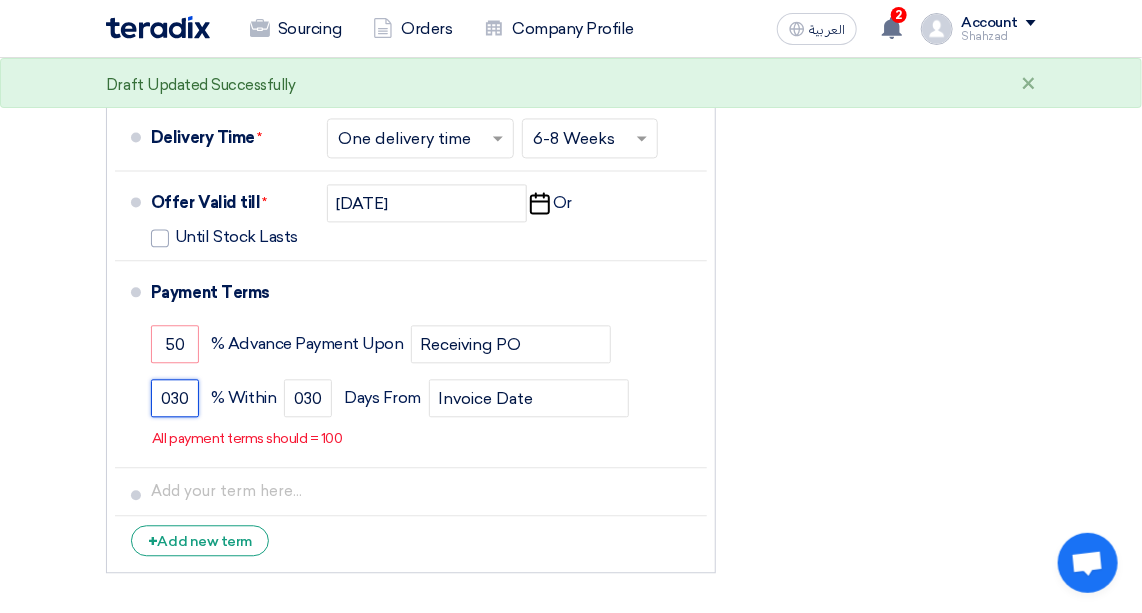 click on "030" 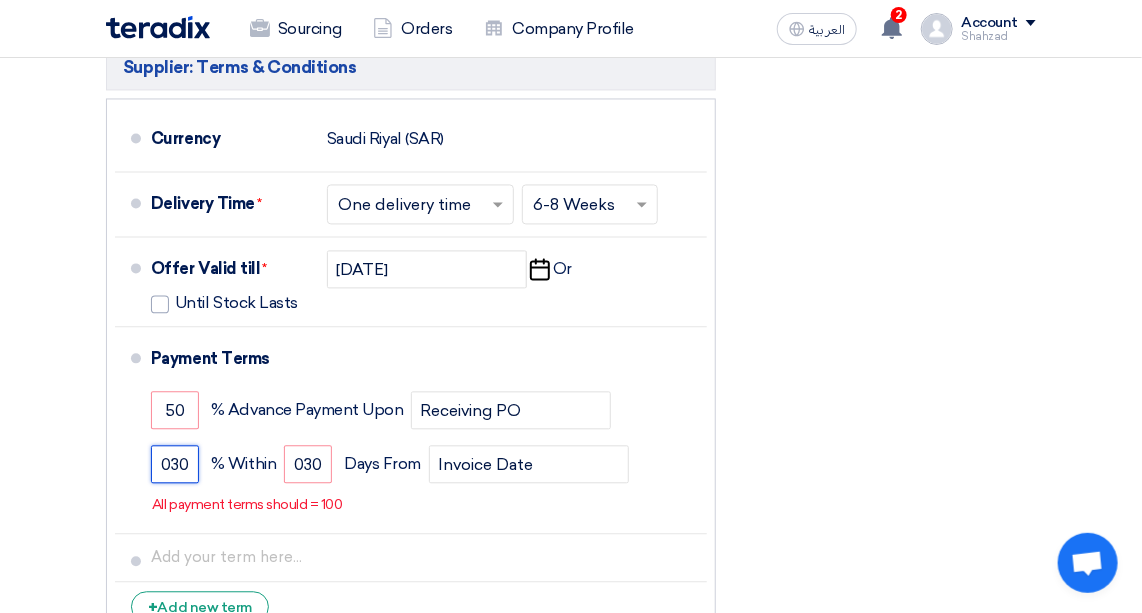 scroll, scrollTop: 1373, scrollLeft: 0, axis: vertical 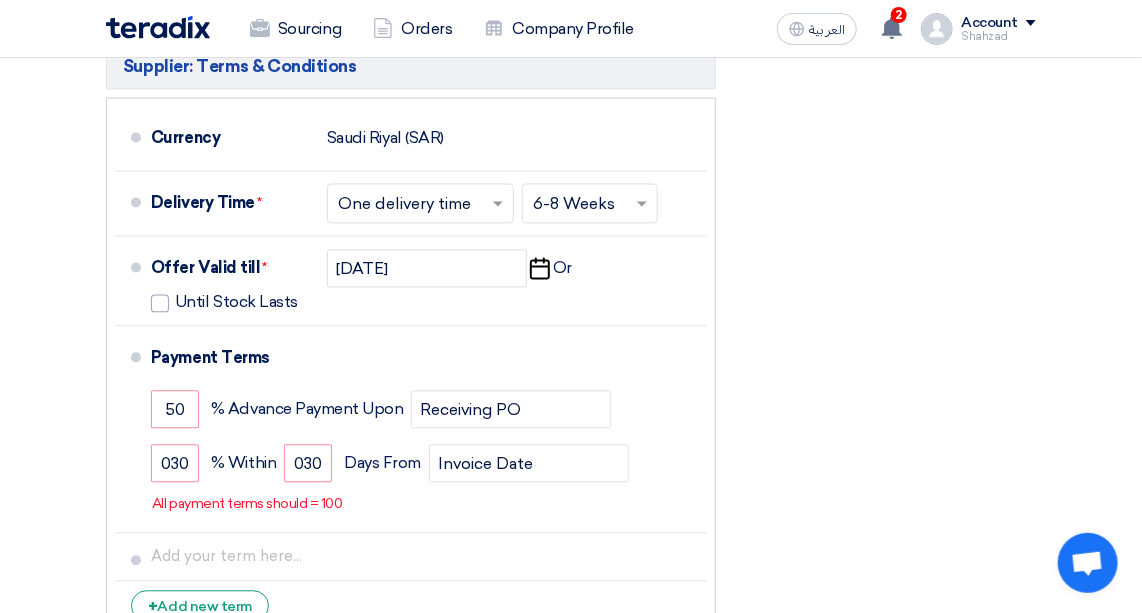 click on "% Advance Payment Upon" 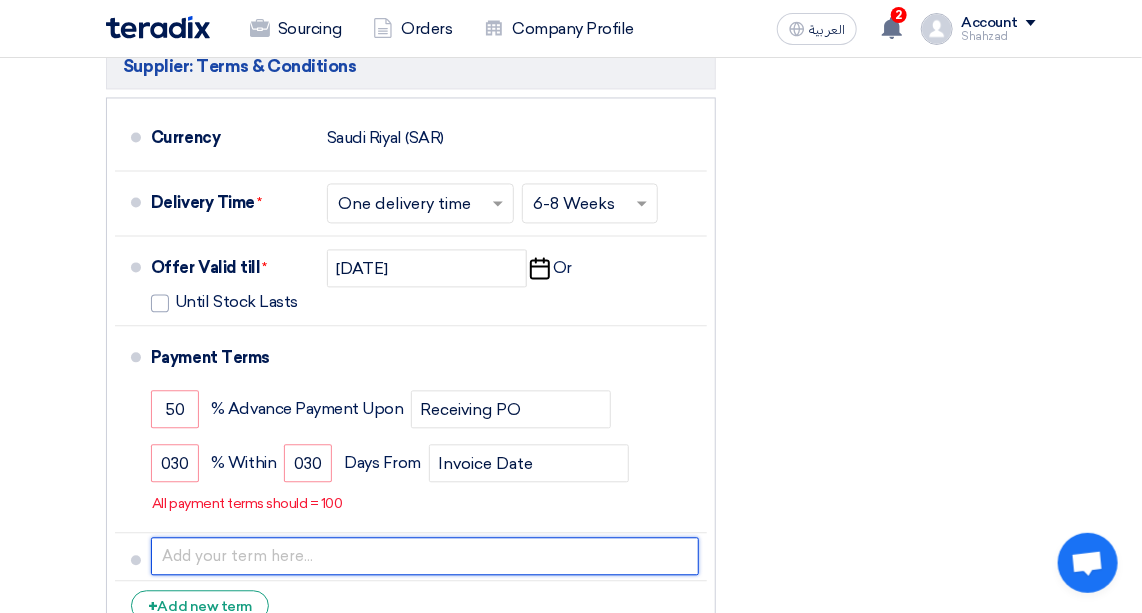 click 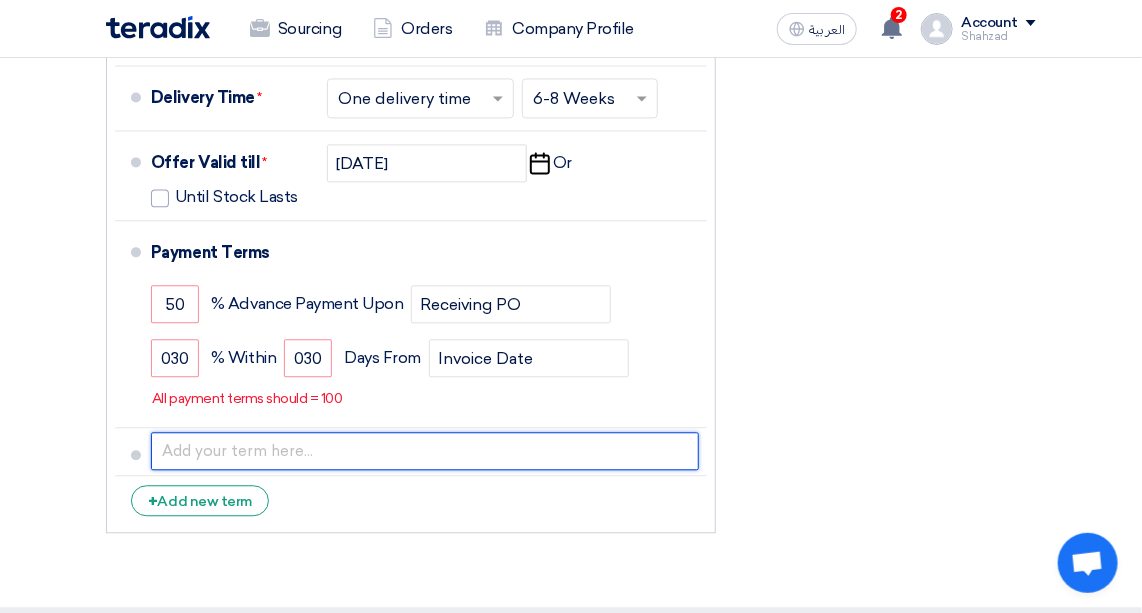 scroll, scrollTop: 1478, scrollLeft: 0, axis: vertical 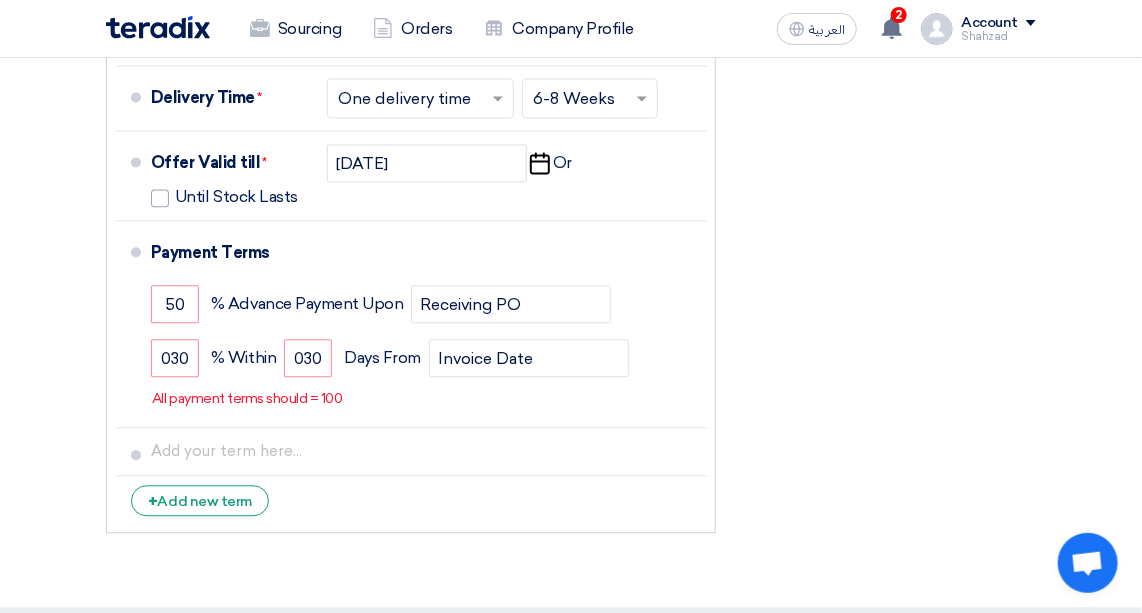 click on "+
Add new term" 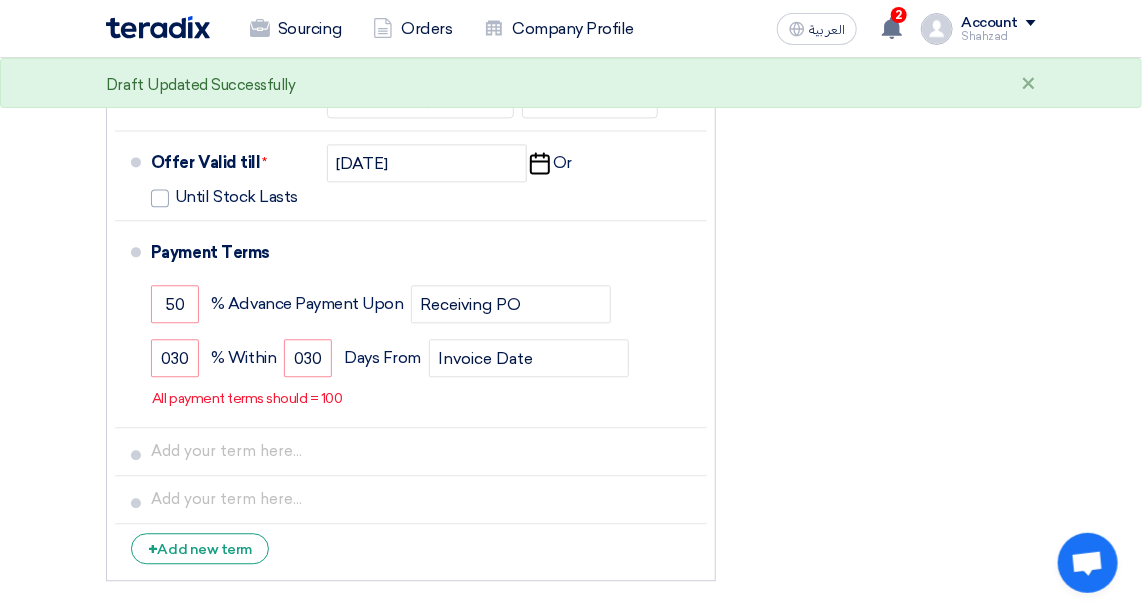 click on "Delete" 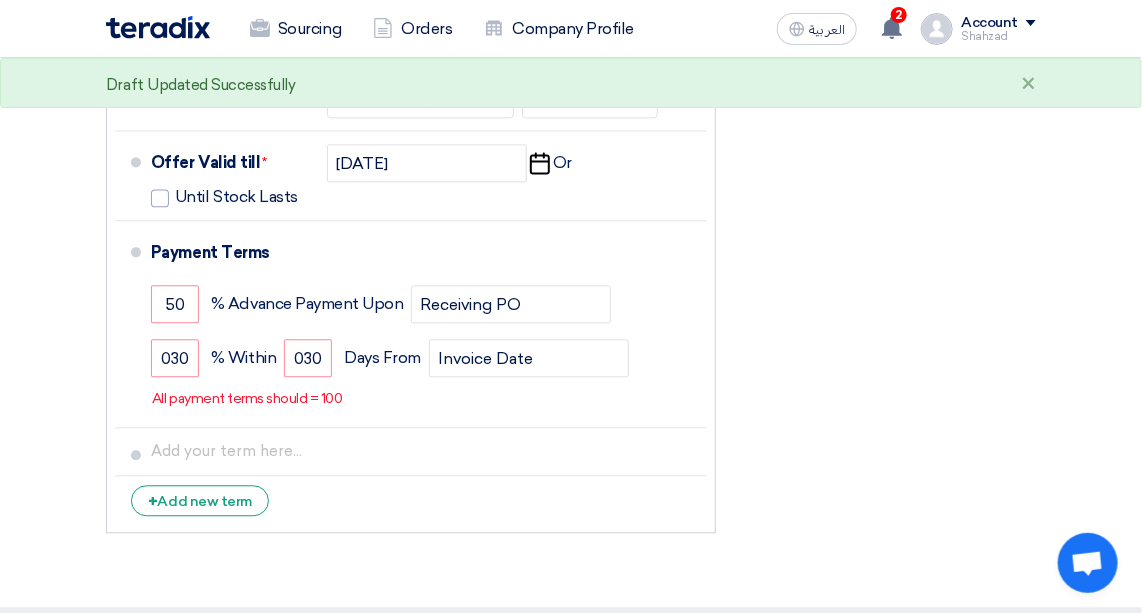 click on "Delete" 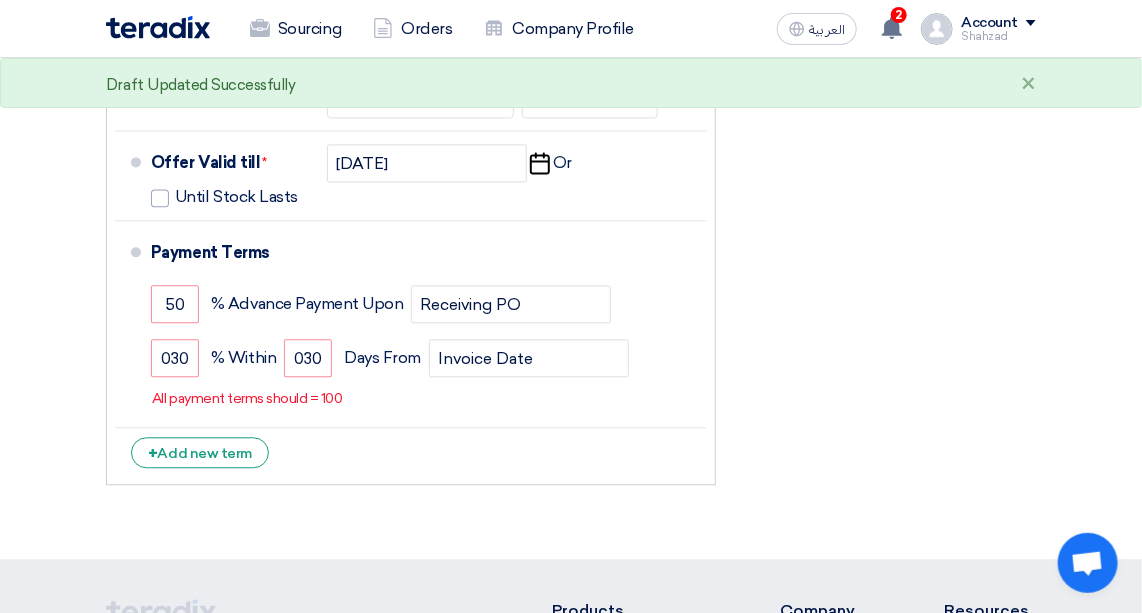 scroll, scrollTop: 1416, scrollLeft: 0, axis: vertical 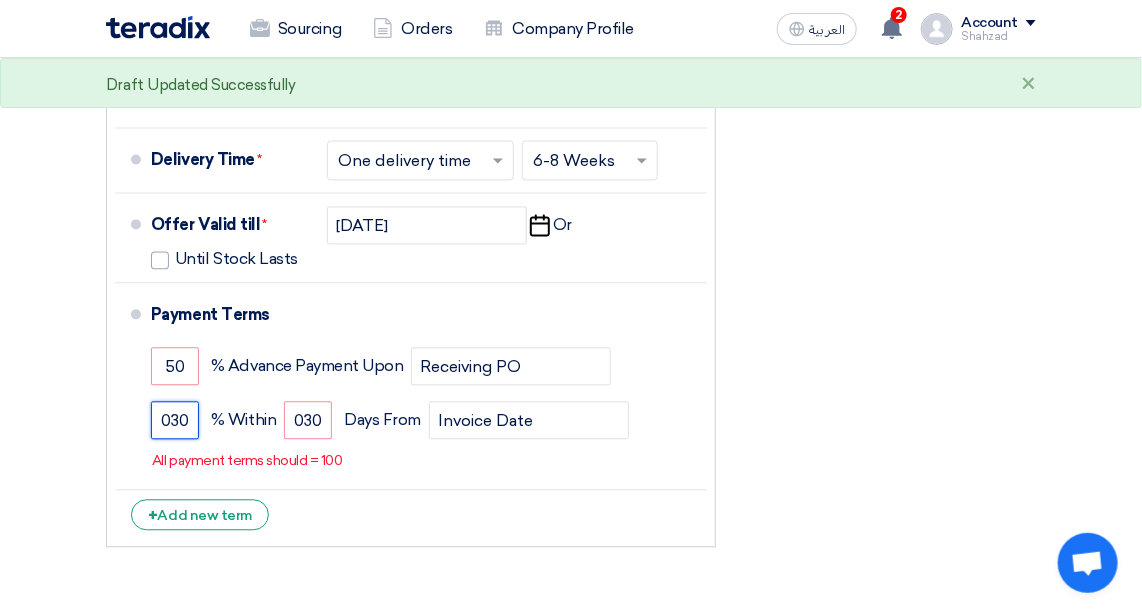 click on "030" 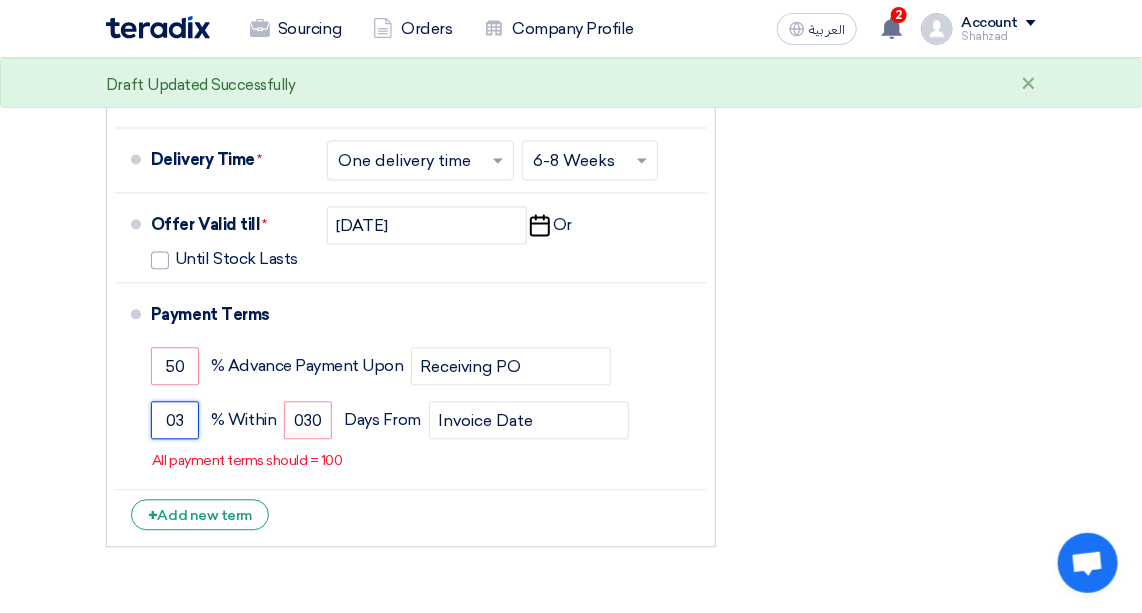 type on "0" 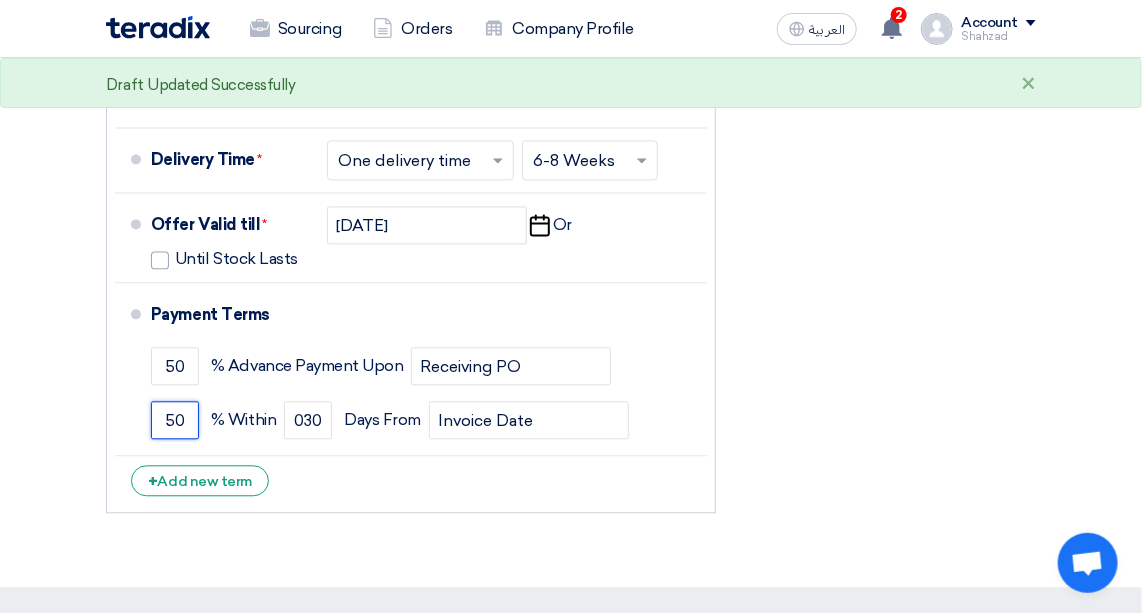 type on "50" 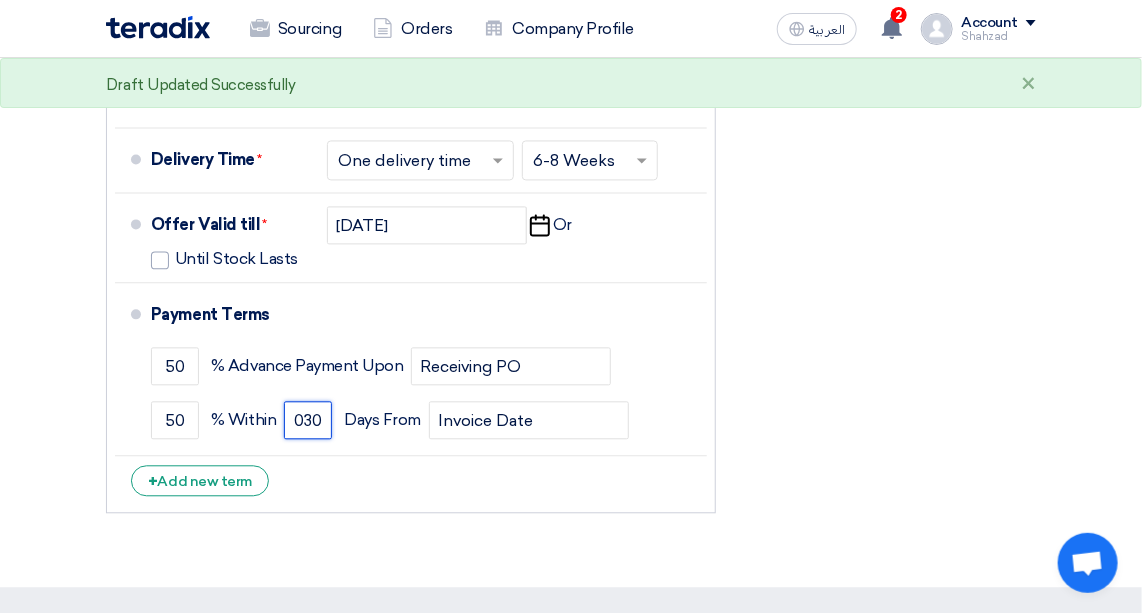 click on "030" 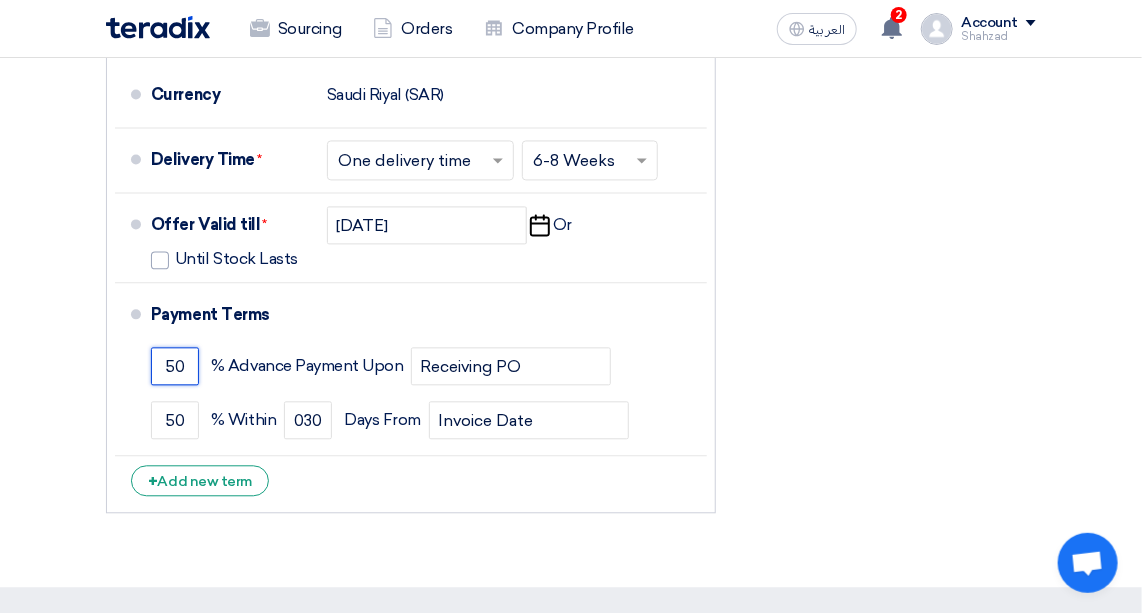 click on "50" 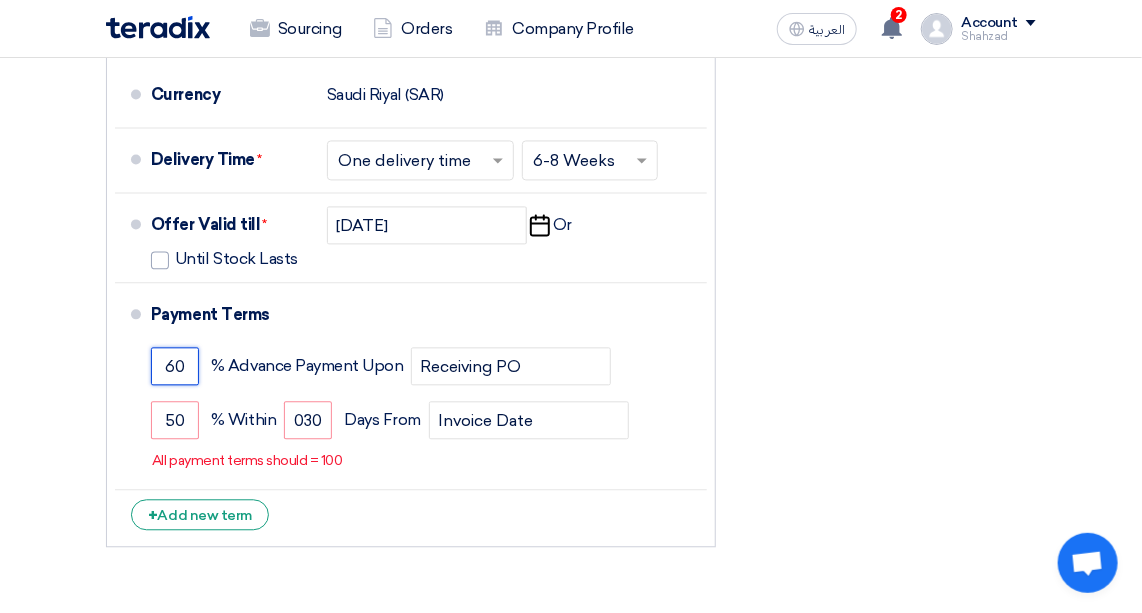 type on "60" 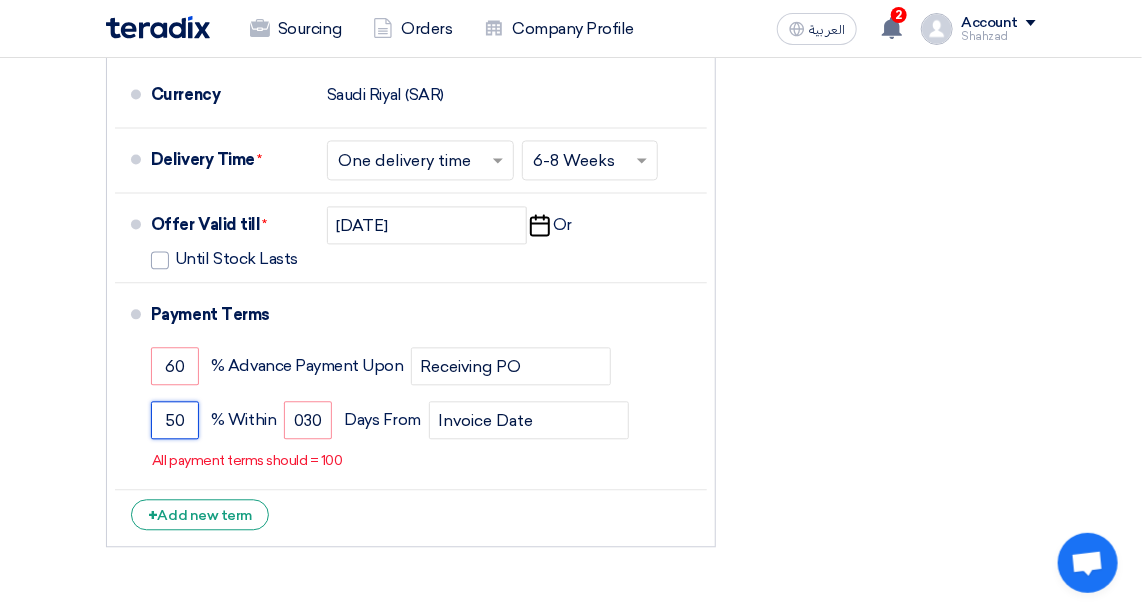 click on "50" 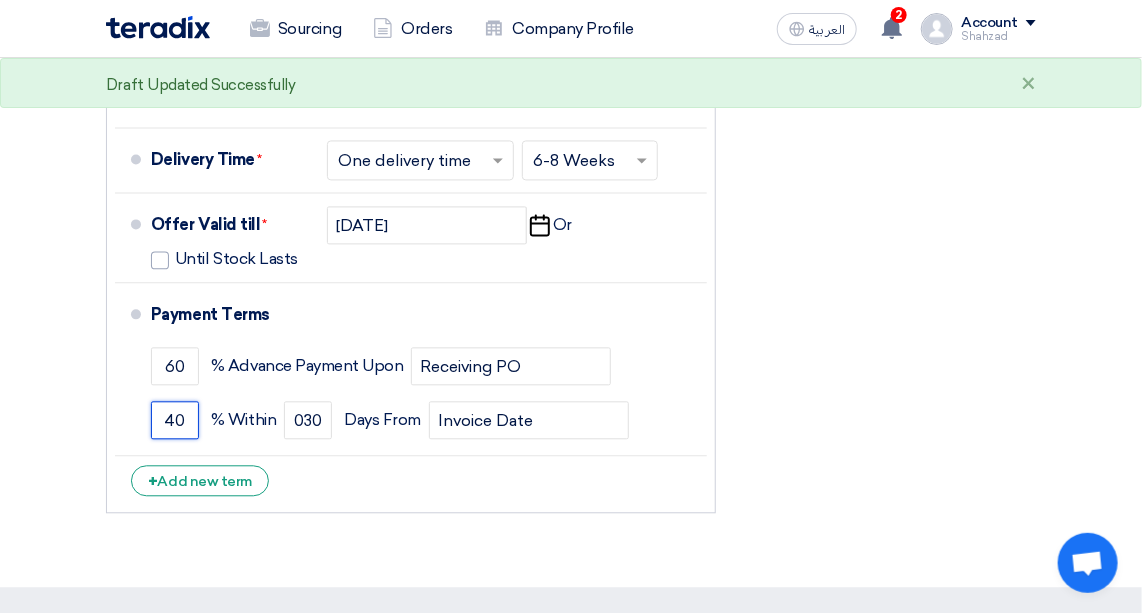 type on "40" 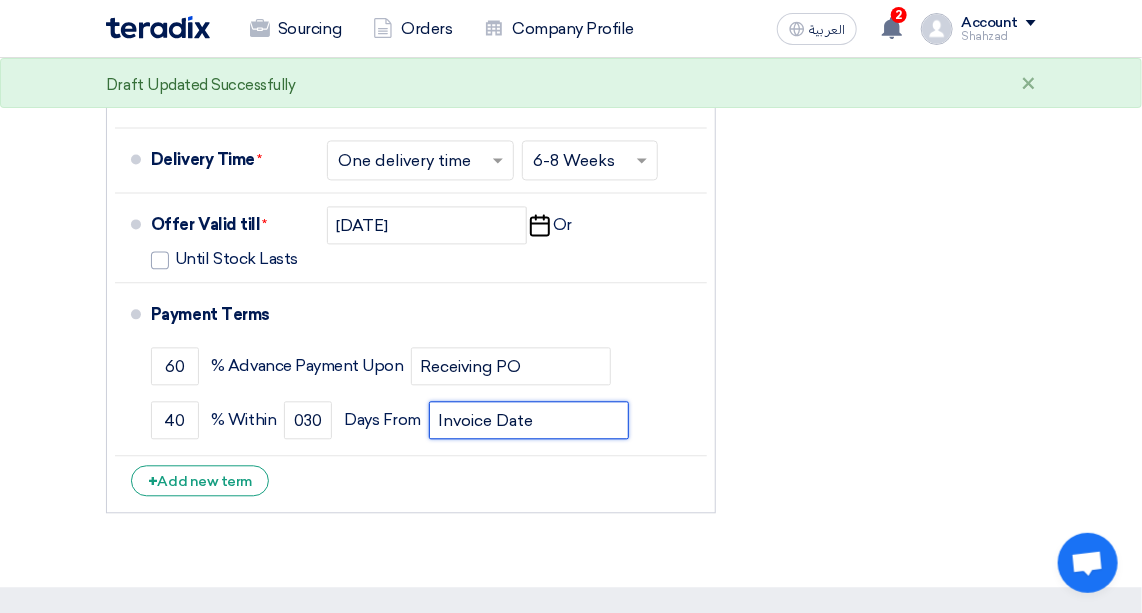 click on "Invoice Date" 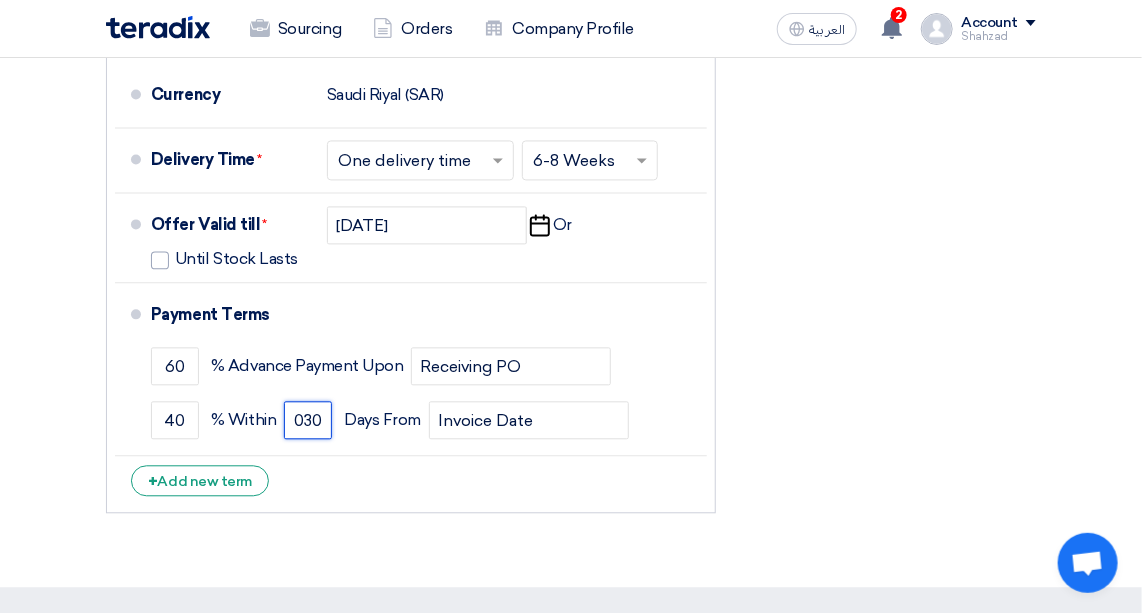 click on "030" 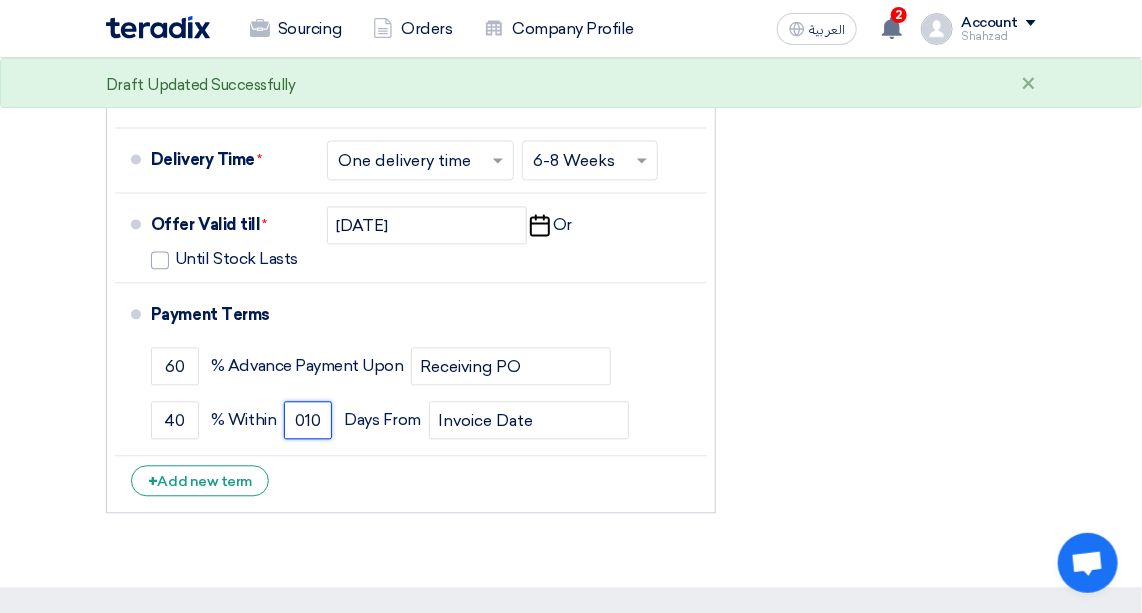 type on "010" 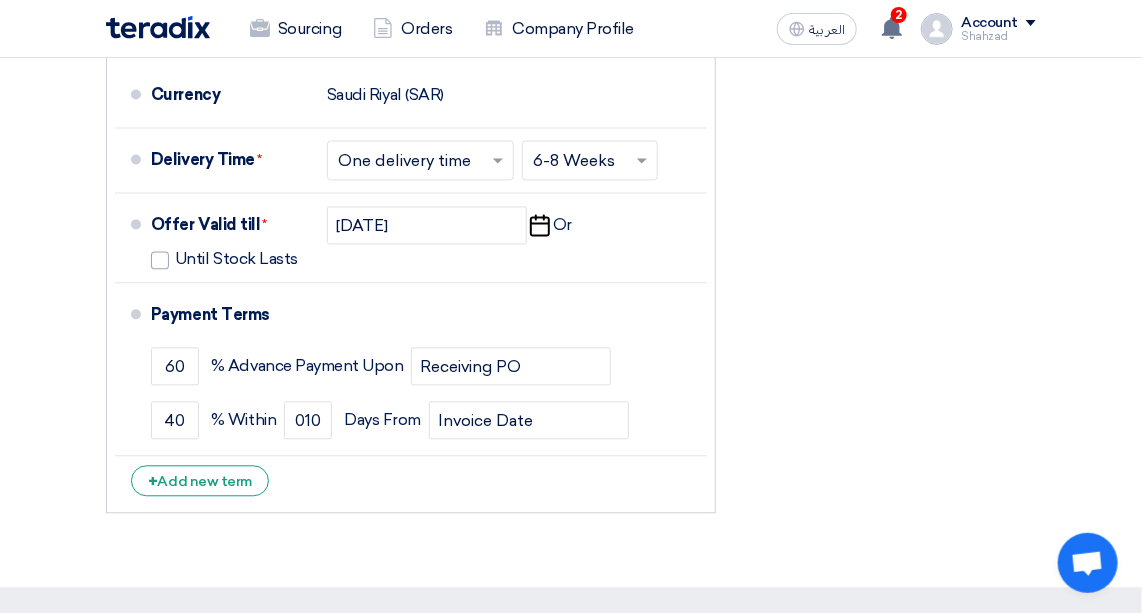 click on "Offer Details
#
Part Number
Item Description
Quantity
Unit Price (SAR)
Taxes
+
'Select taxes...
15% -VAT" 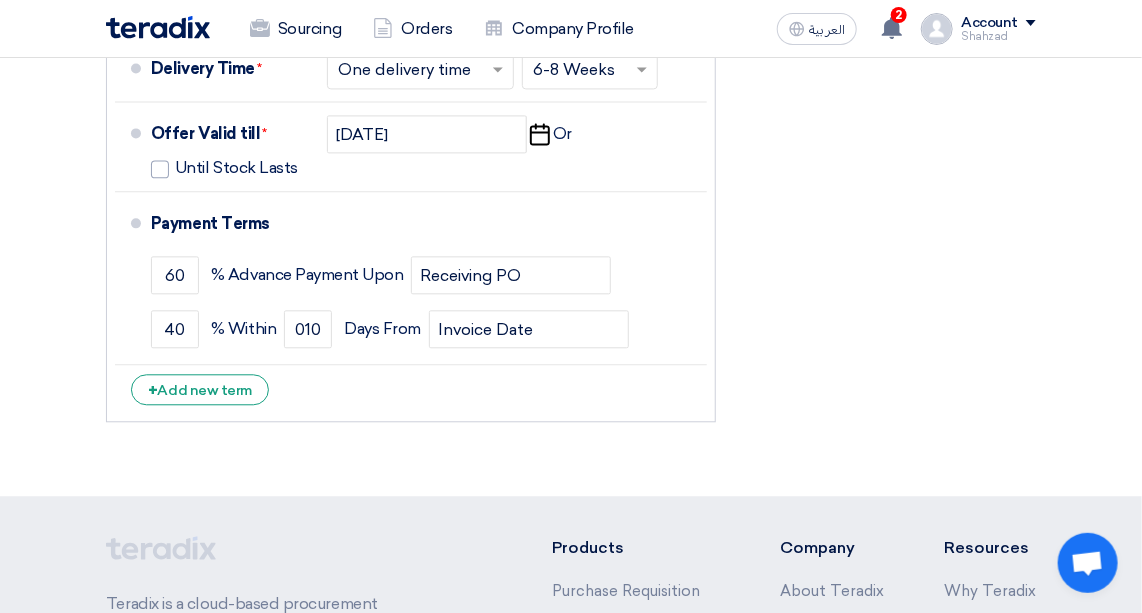 scroll, scrollTop: 1507, scrollLeft: 0, axis: vertical 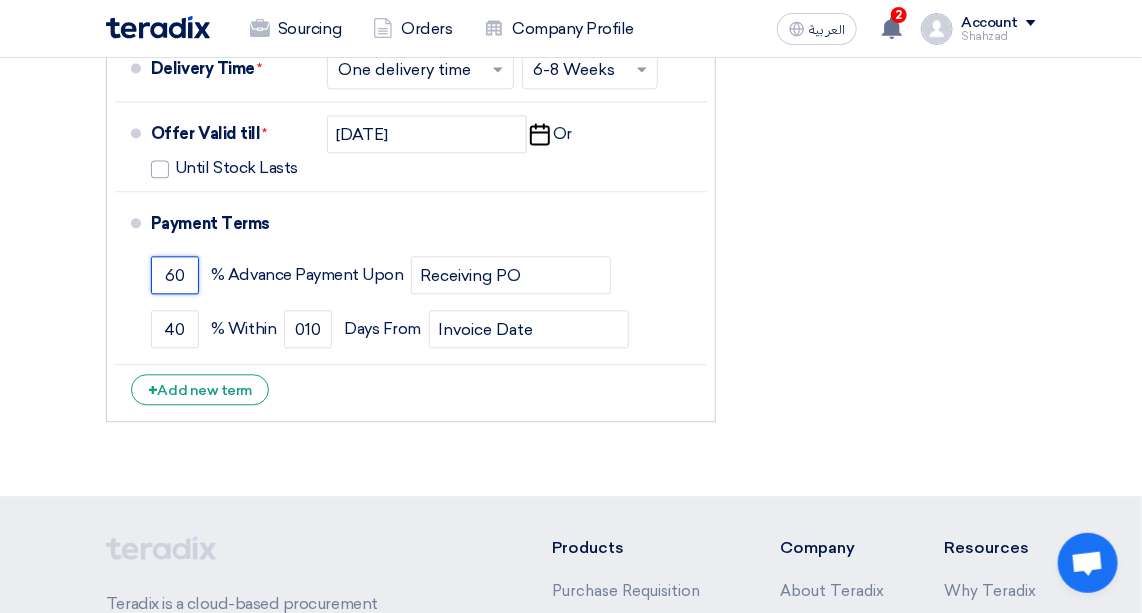 click on "60" 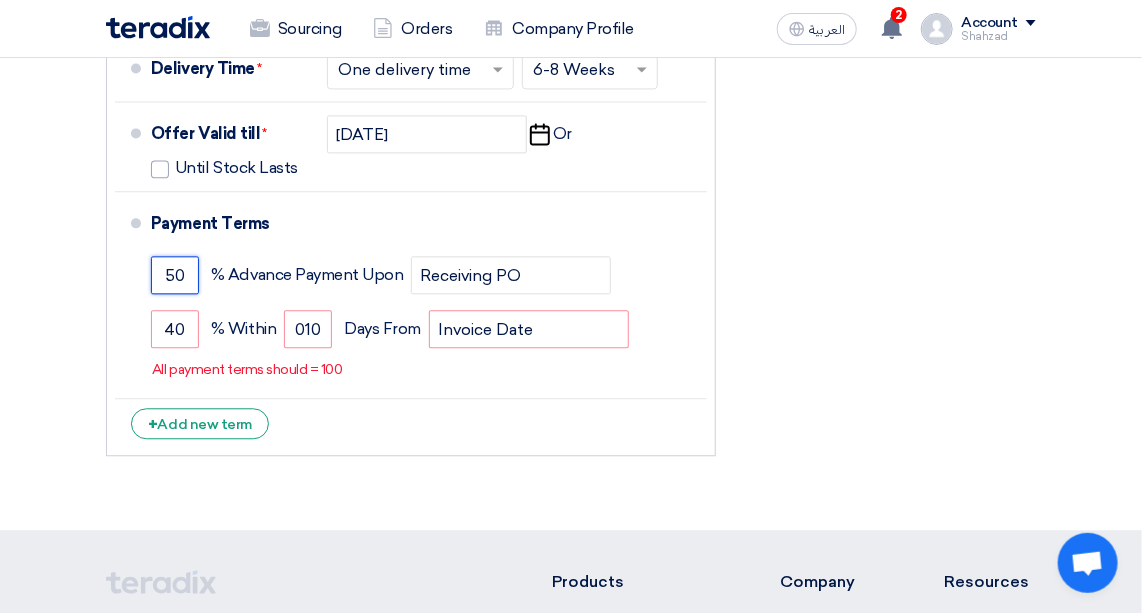 type on "50" 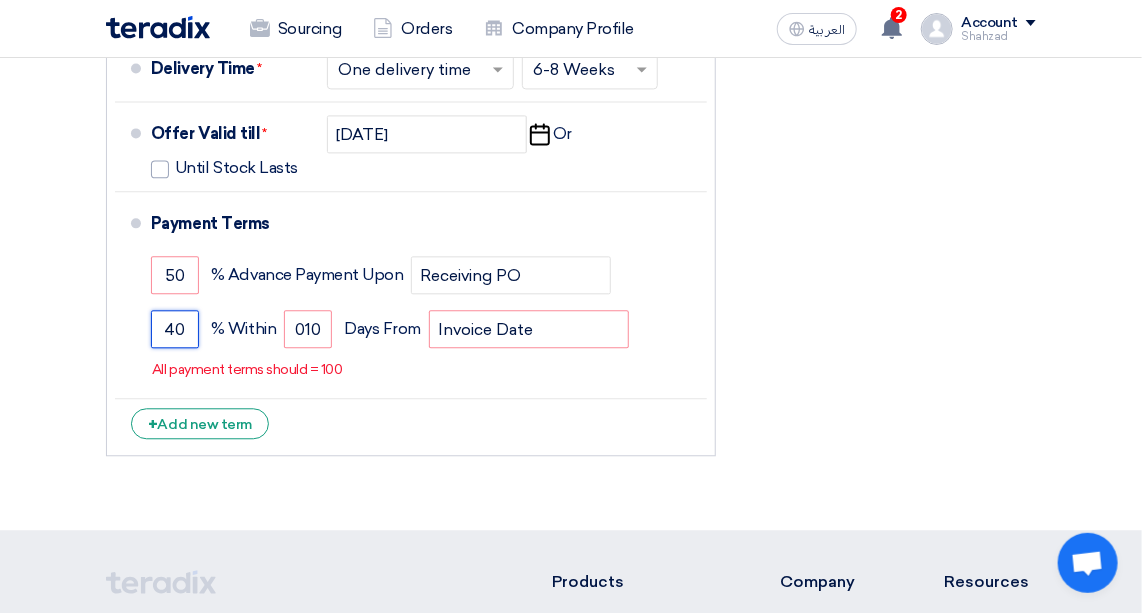 click on "40" 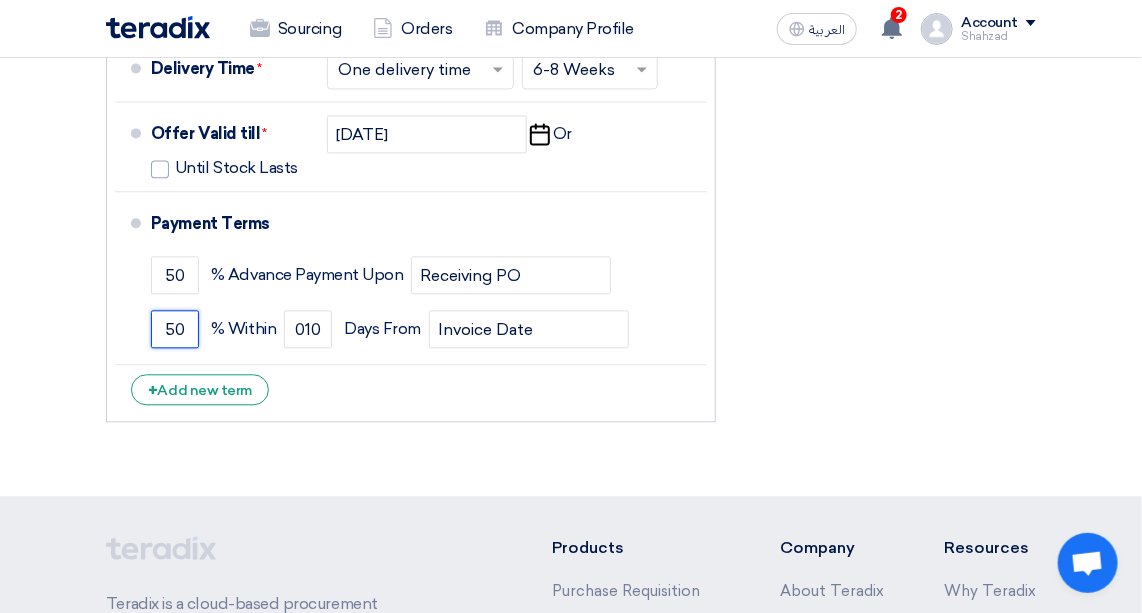 type on "50" 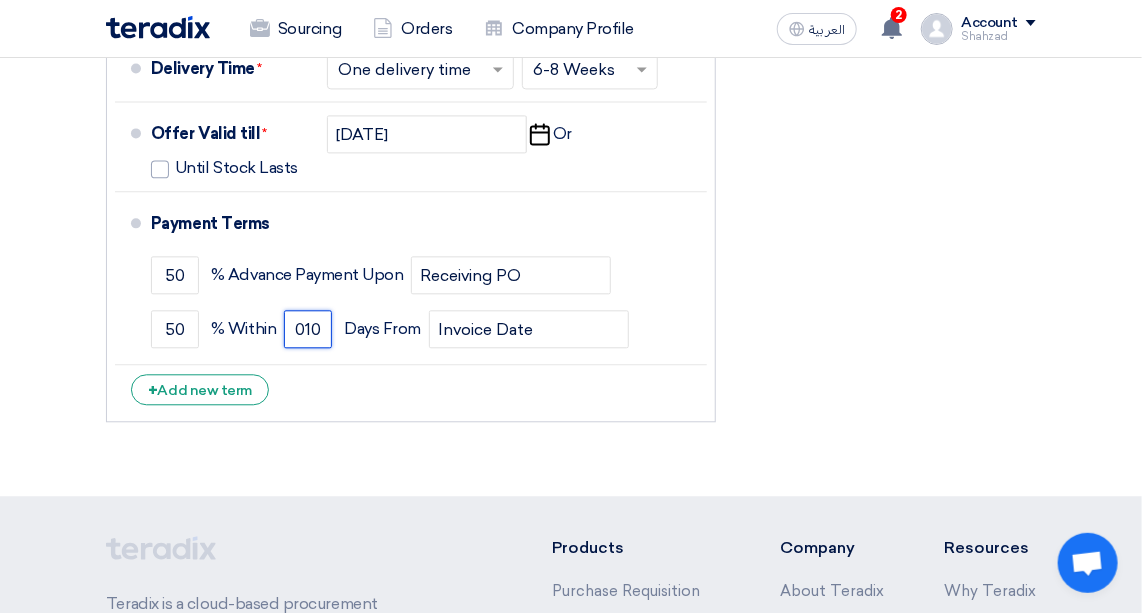 click on "010" 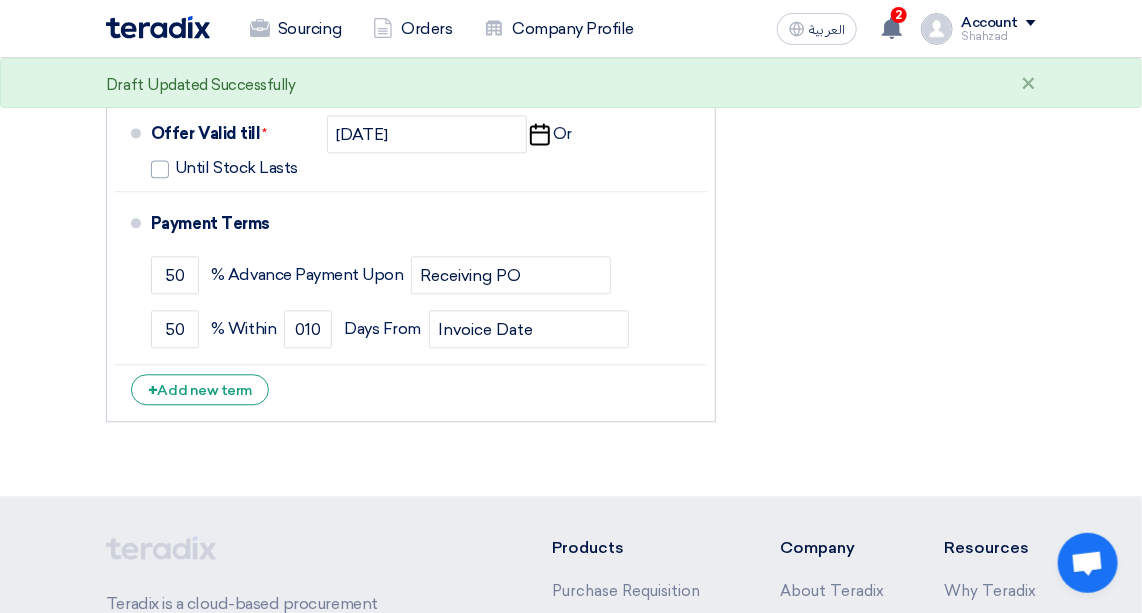 click on "+
Add new term" 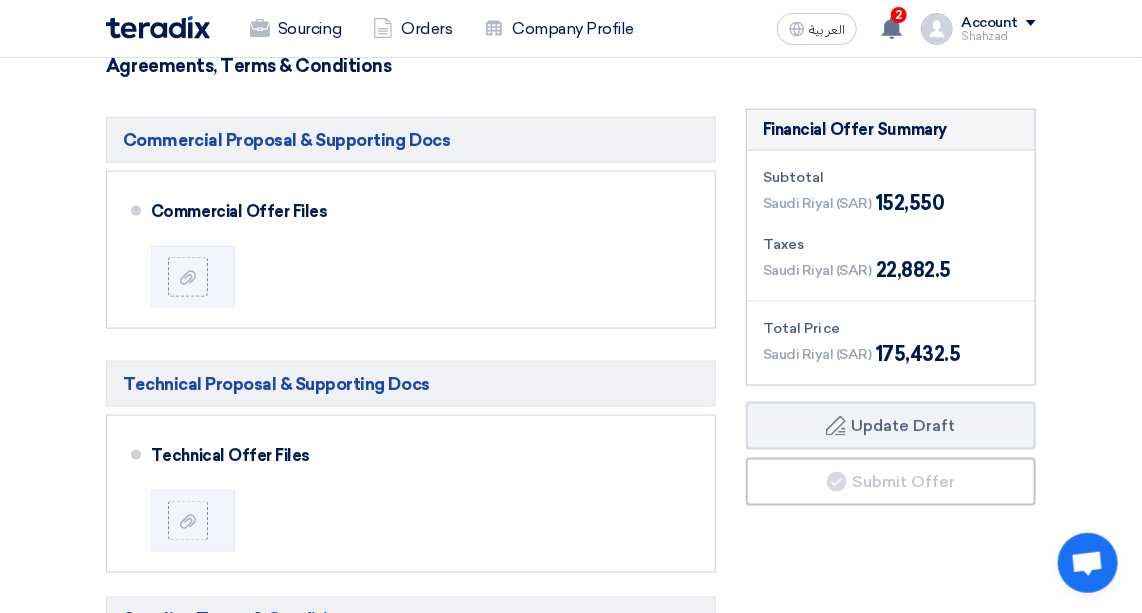 scroll, scrollTop: 818, scrollLeft: 0, axis: vertical 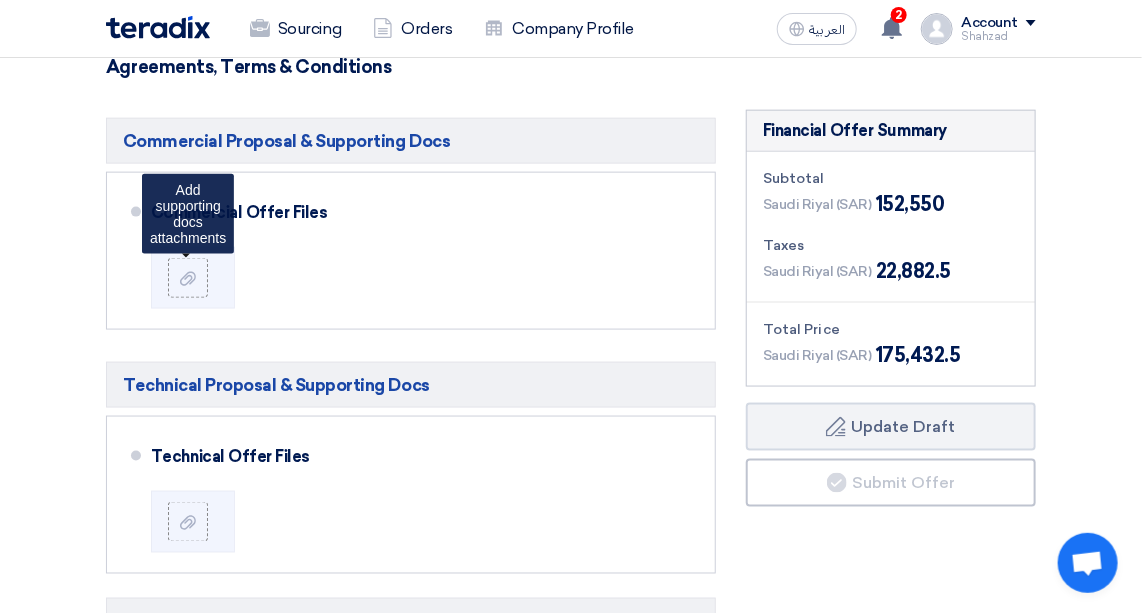 click 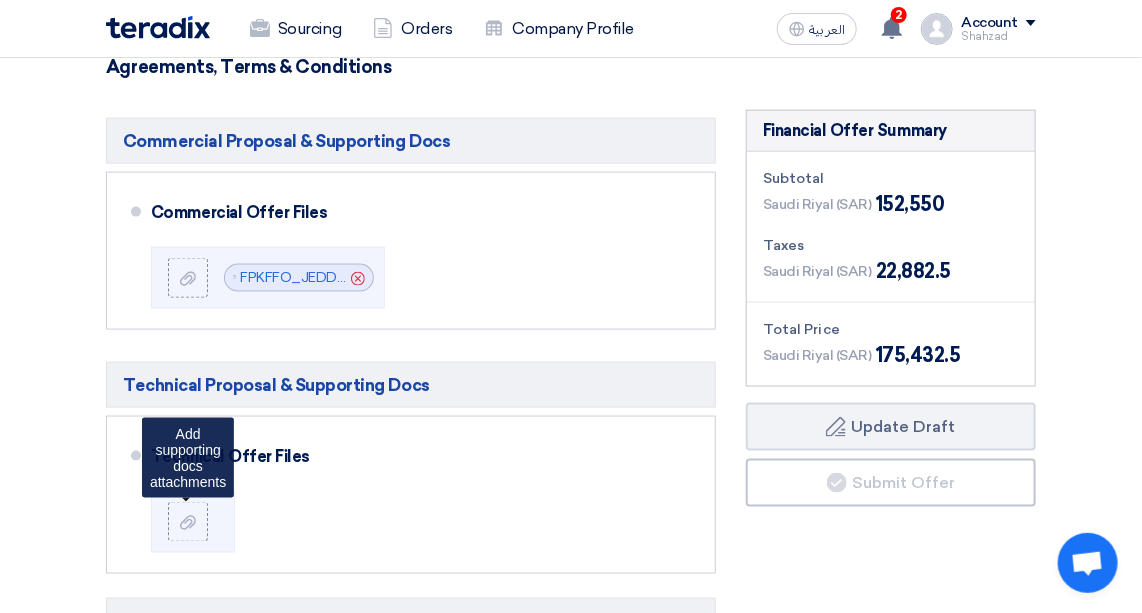 click 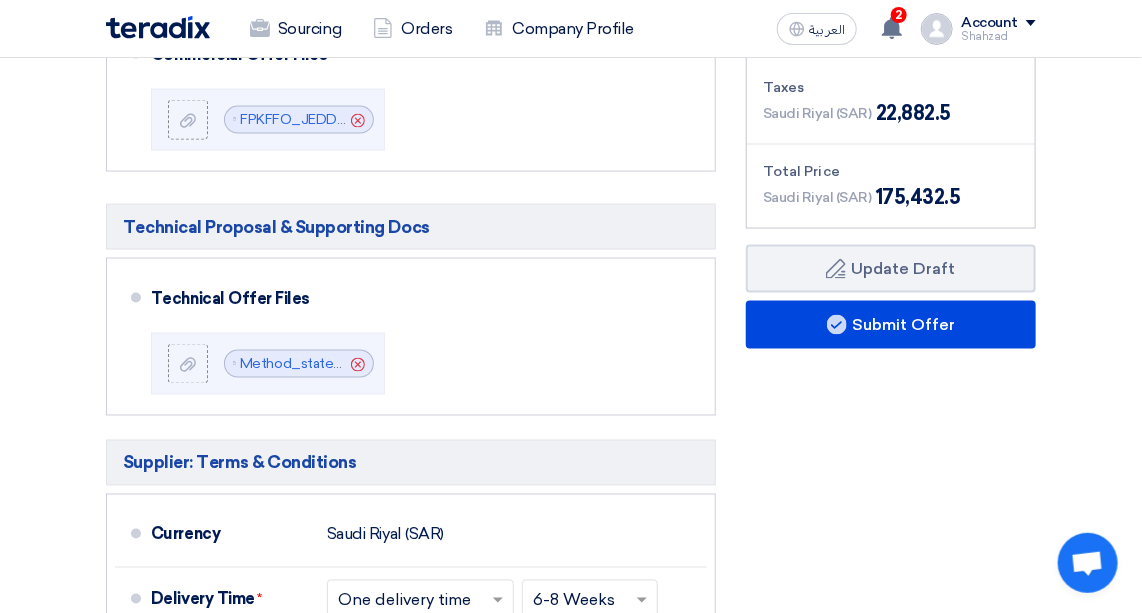 scroll, scrollTop: 974, scrollLeft: 0, axis: vertical 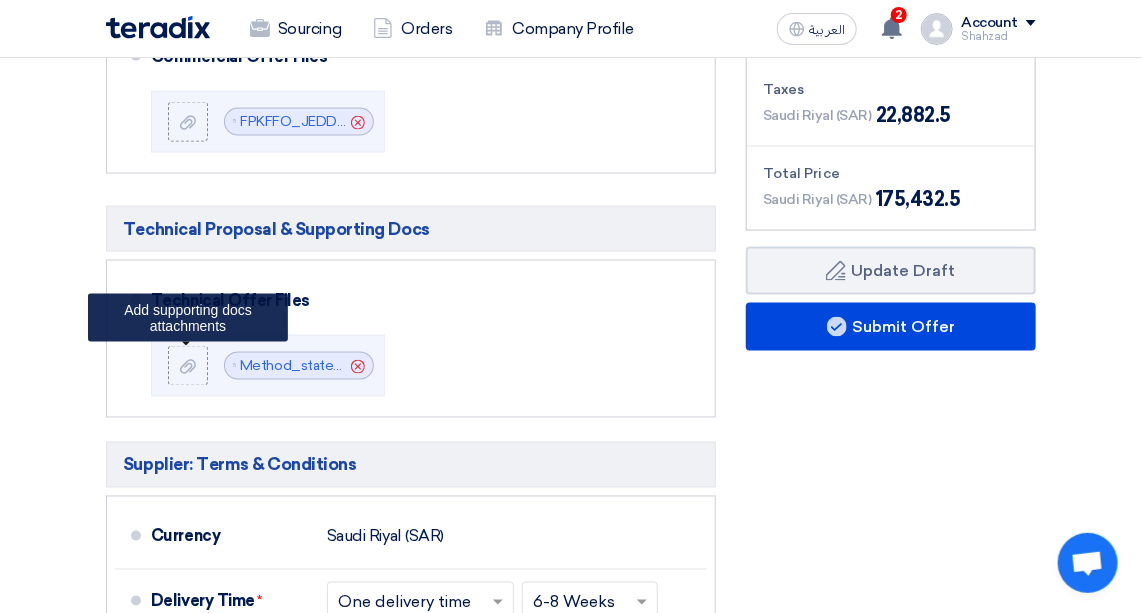 click 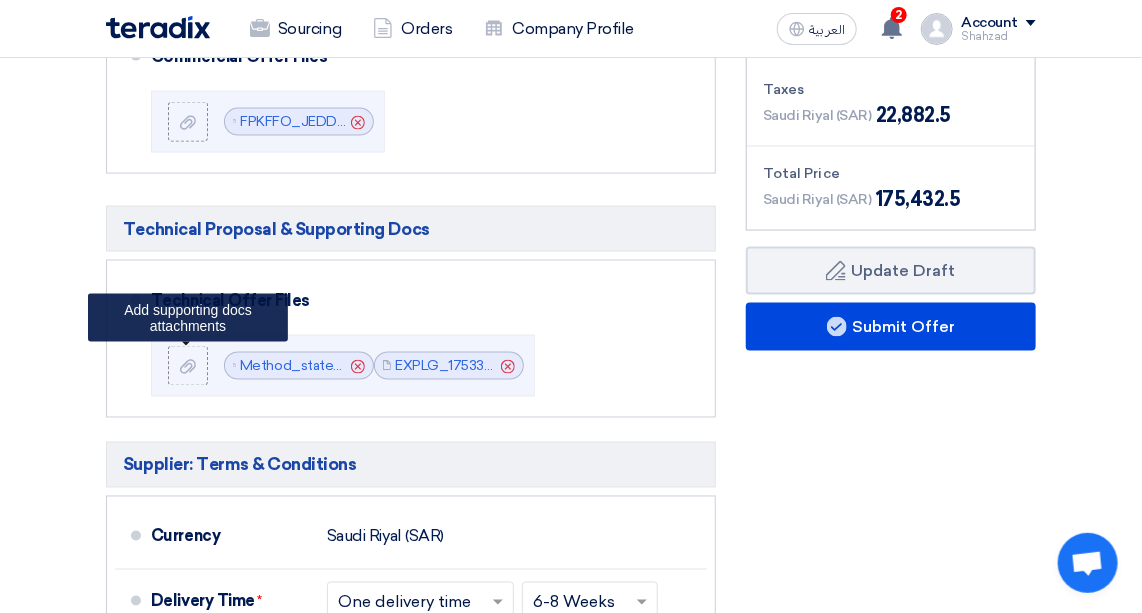 click 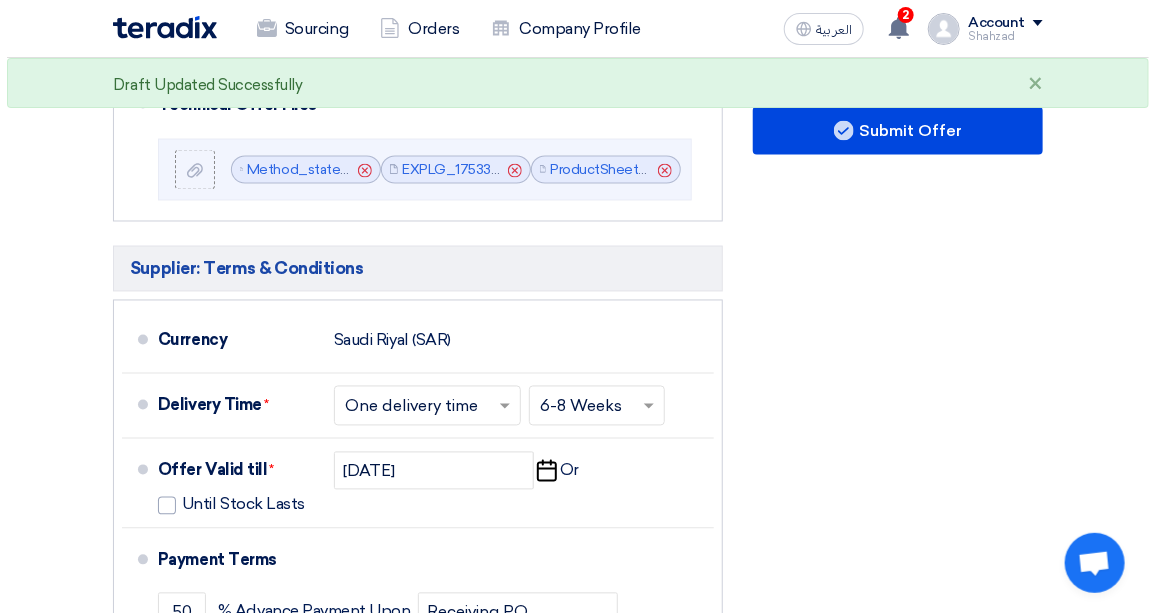 scroll, scrollTop: 1166, scrollLeft: 0, axis: vertical 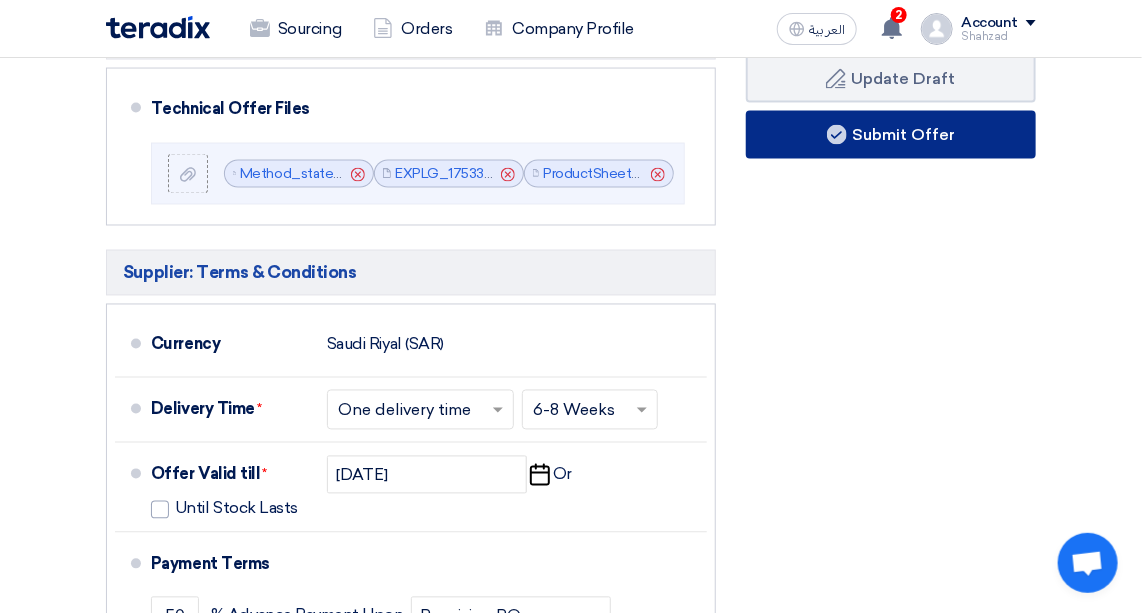 click on "Submit Offer" 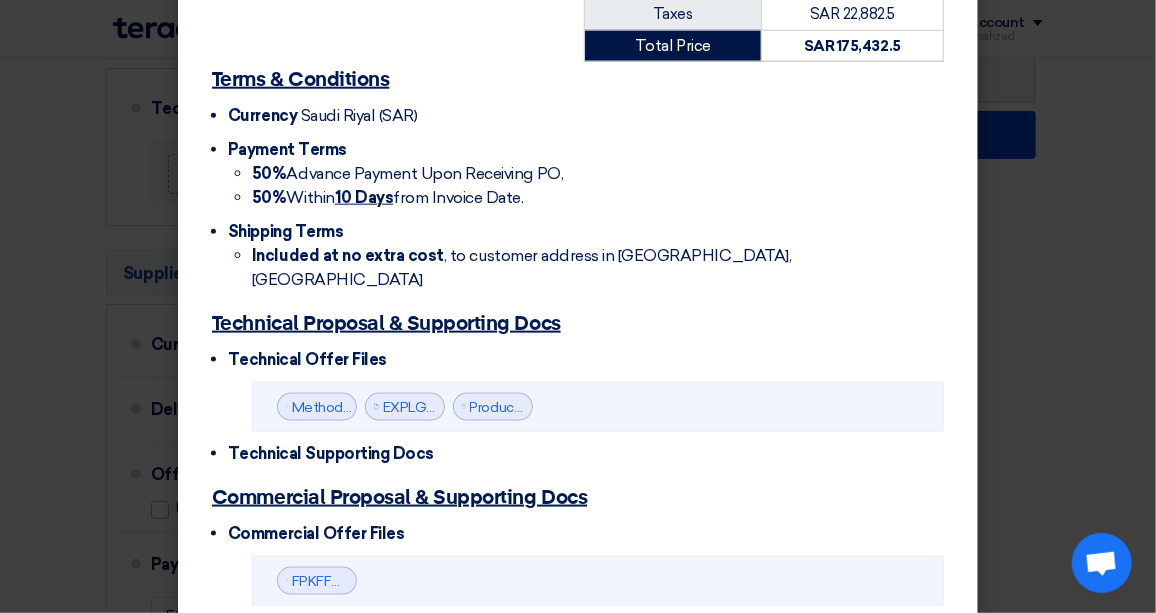 scroll, scrollTop: 955, scrollLeft: 0, axis: vertical 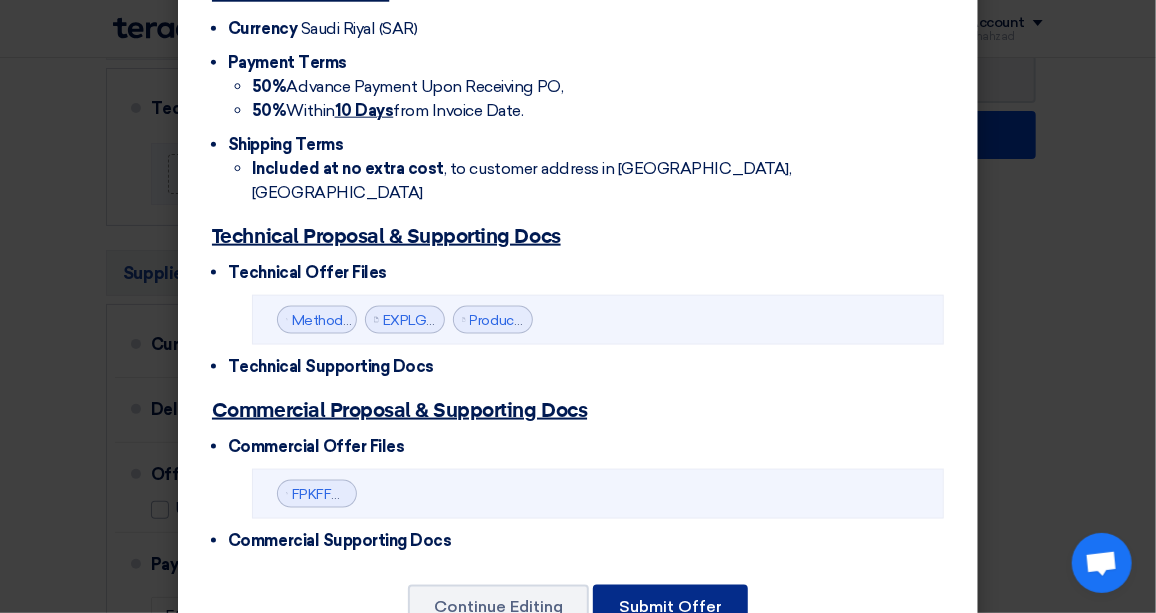 click on "Submit Offer" 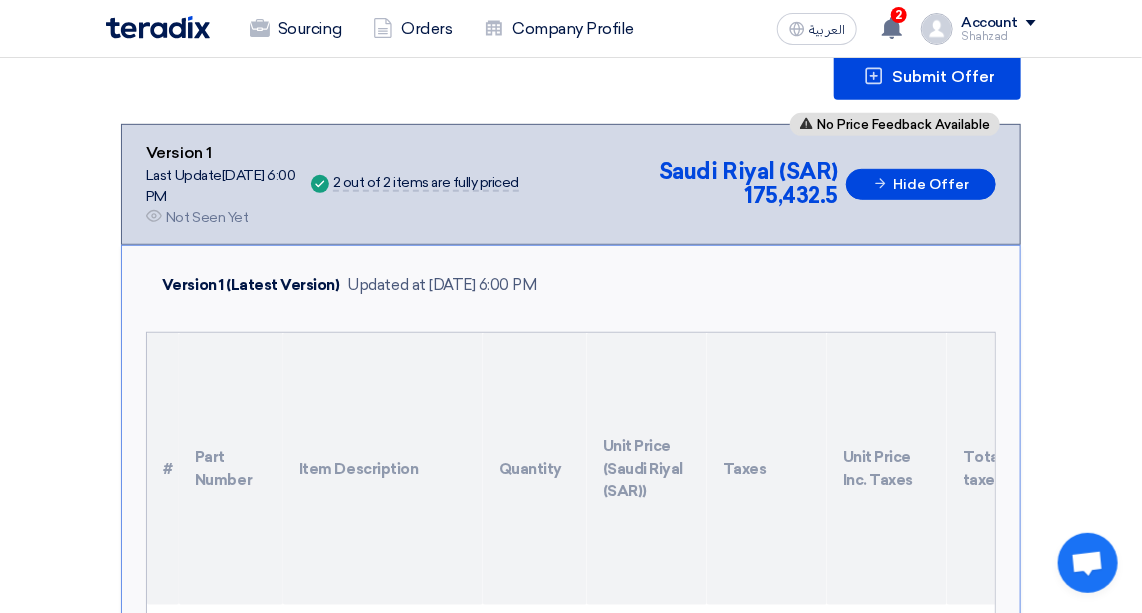 scroll, scrollTop: 2275, scrollLeft: 0, axis: vertical 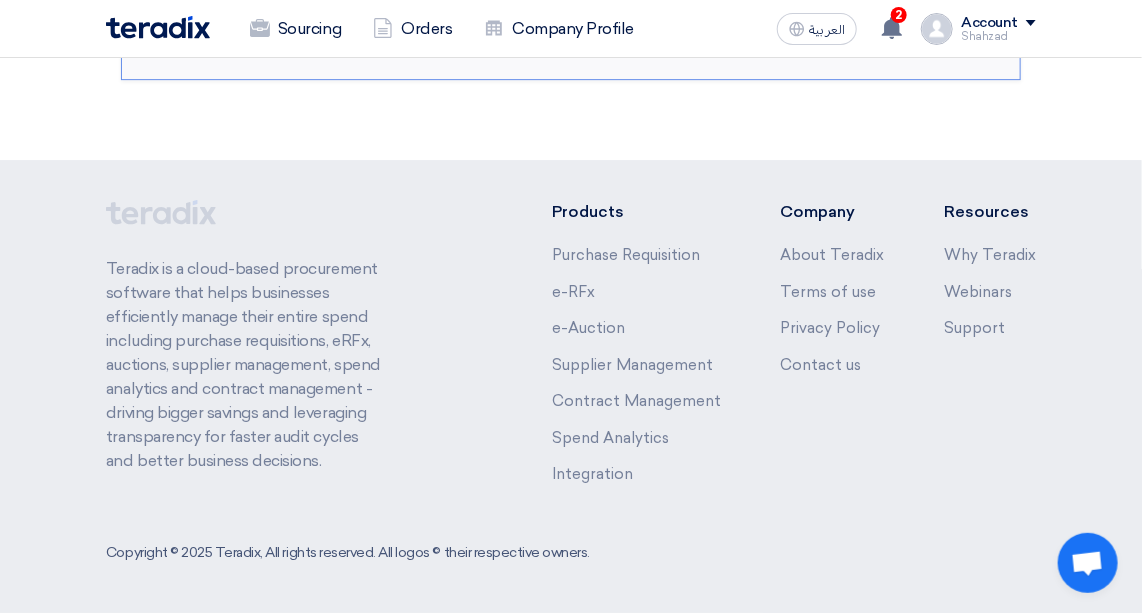 click 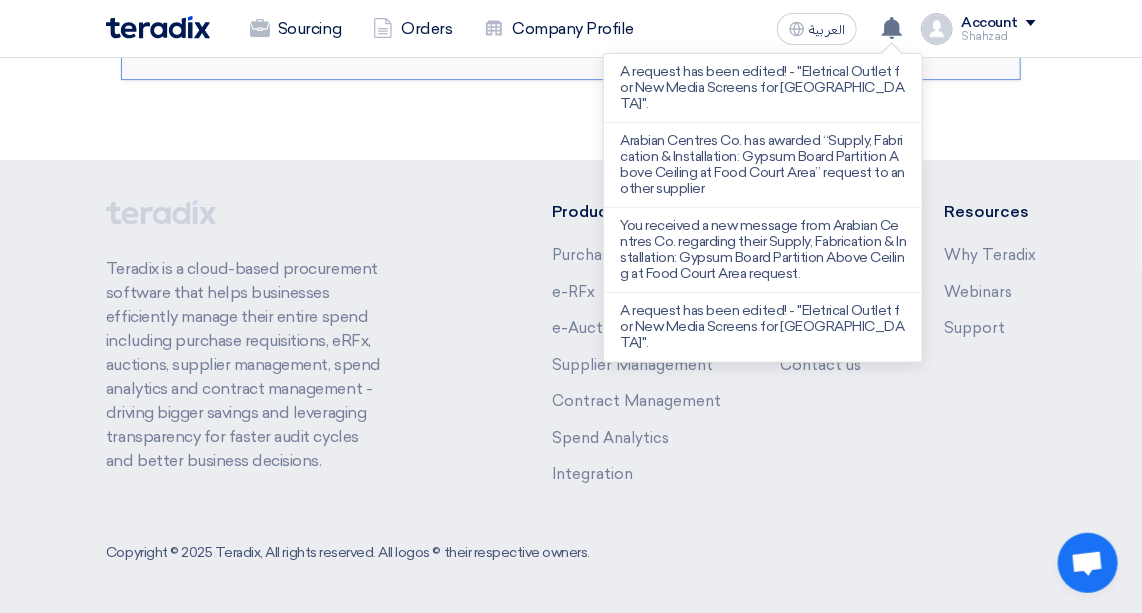 click on "A request has been edited! - "Eletrical Outlet for New Media Screens for [GEOGRAPHIC_DATA]"." 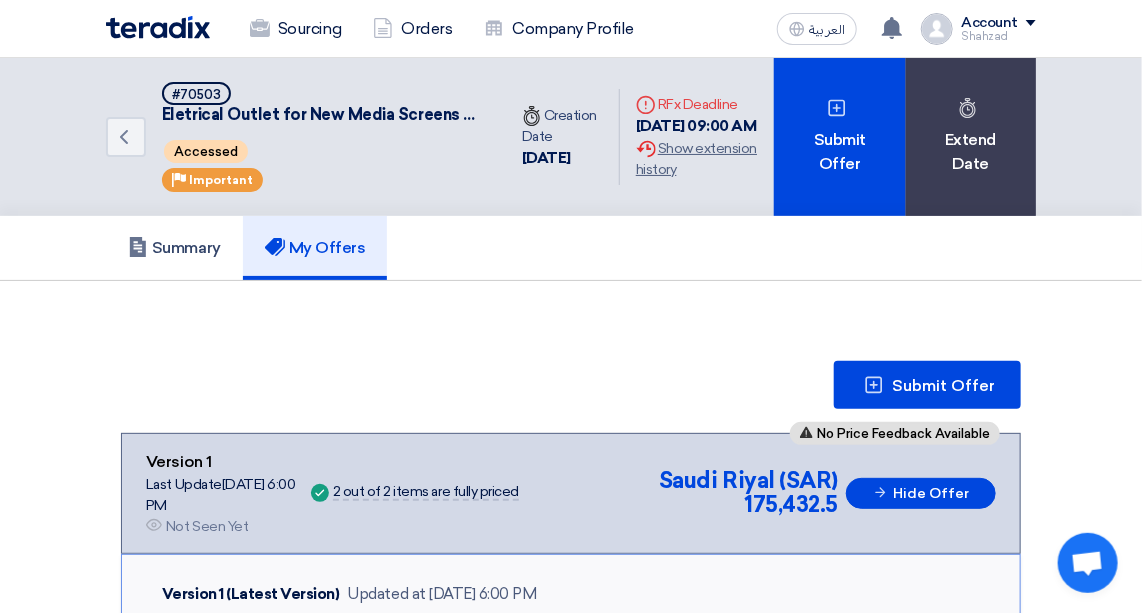 scroll, scrollTop: 31, scrollLeft: 0, axis: vertical 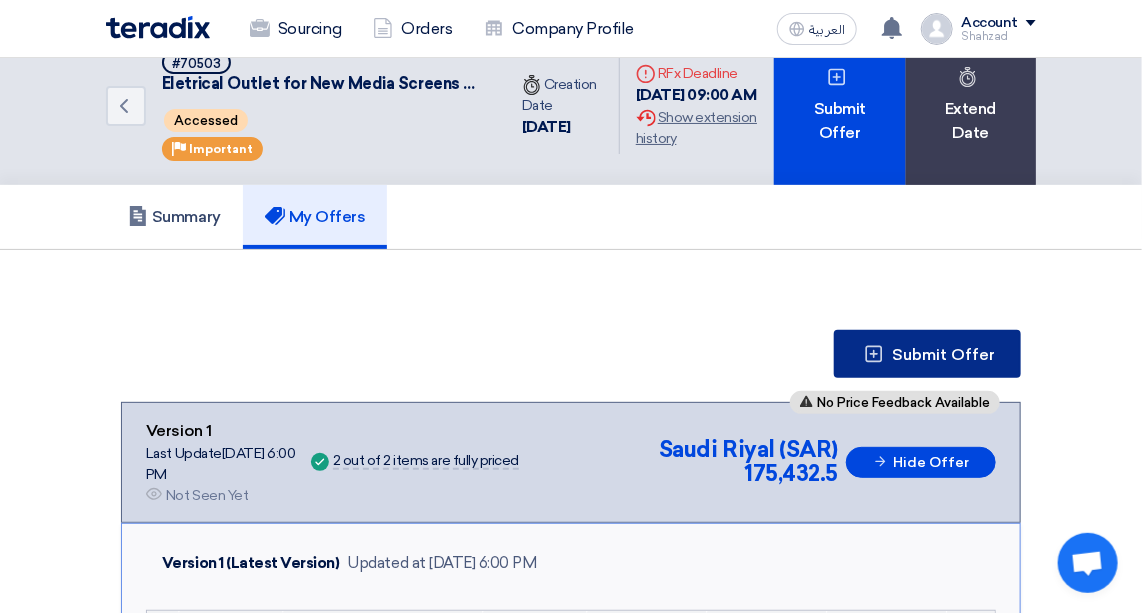 click 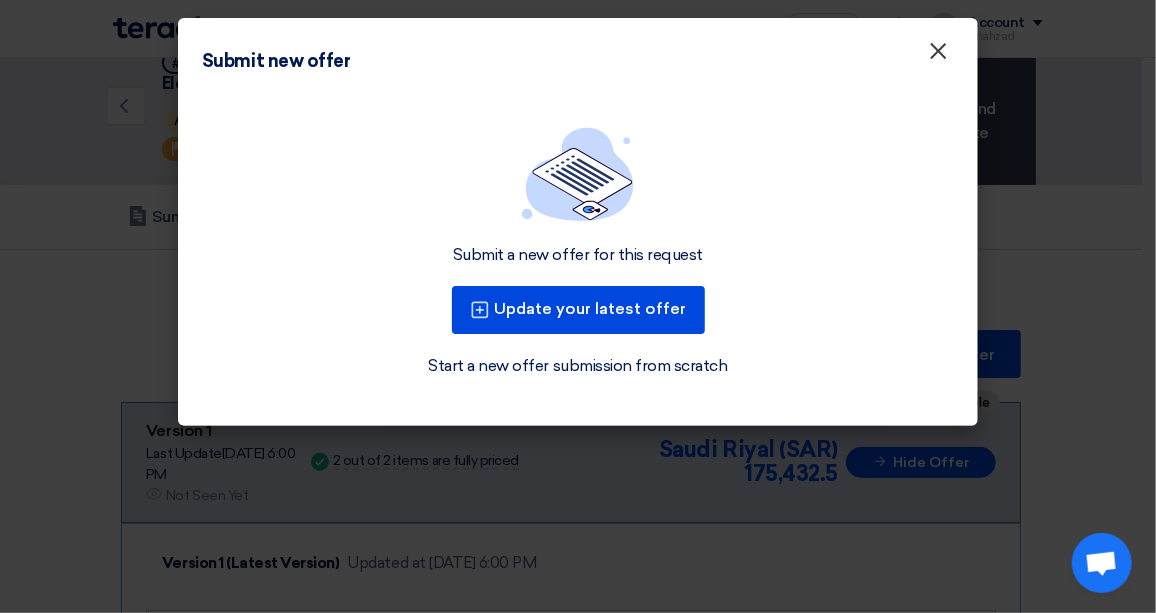 click on "×" 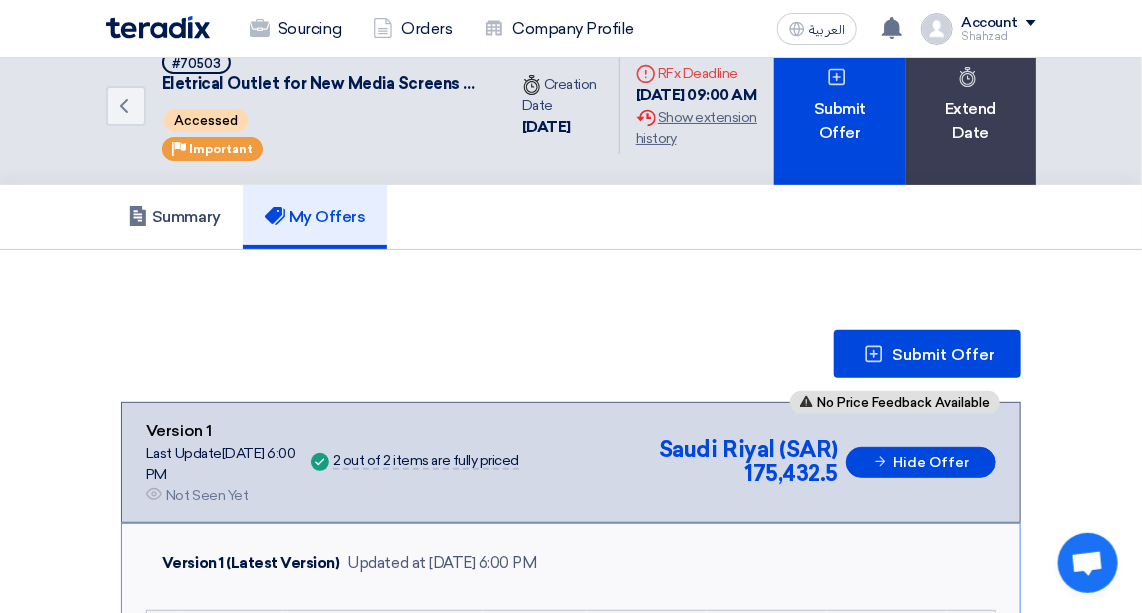 scroll, scrollTop: 0, scrollLeft: 0, axis: both 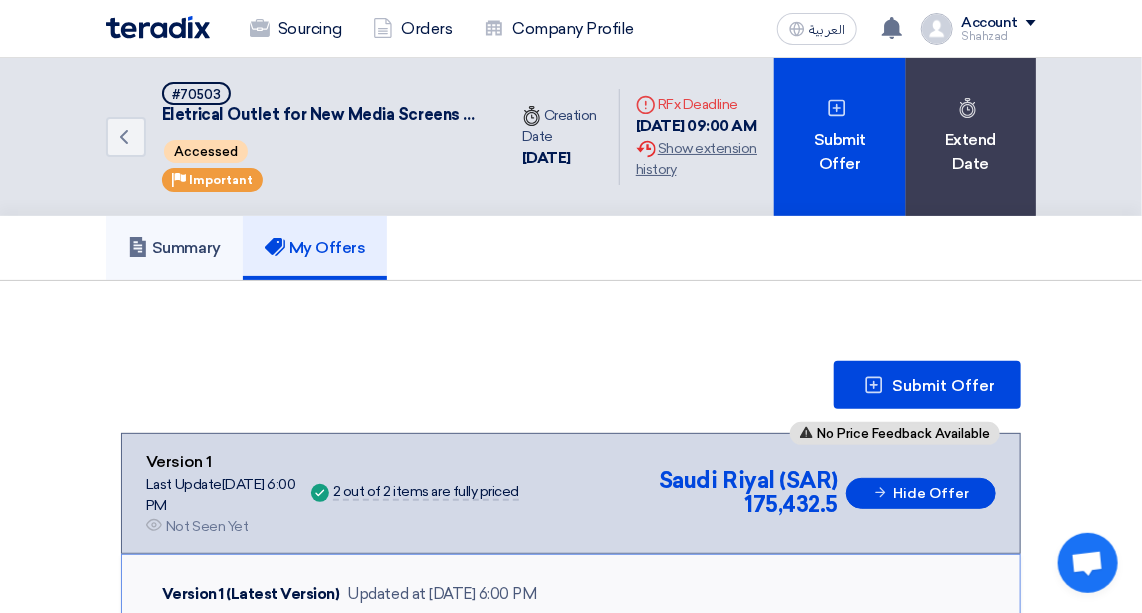 click on "Summary" 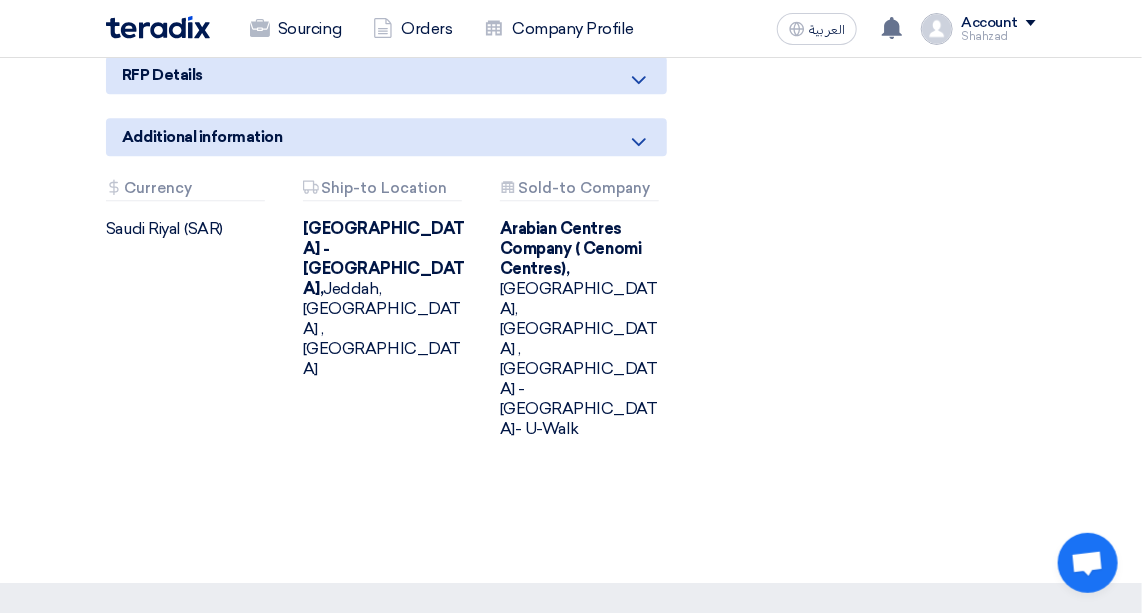 scroll, scrollTop: 2438, scrollLeft: 0, axis: vertical 